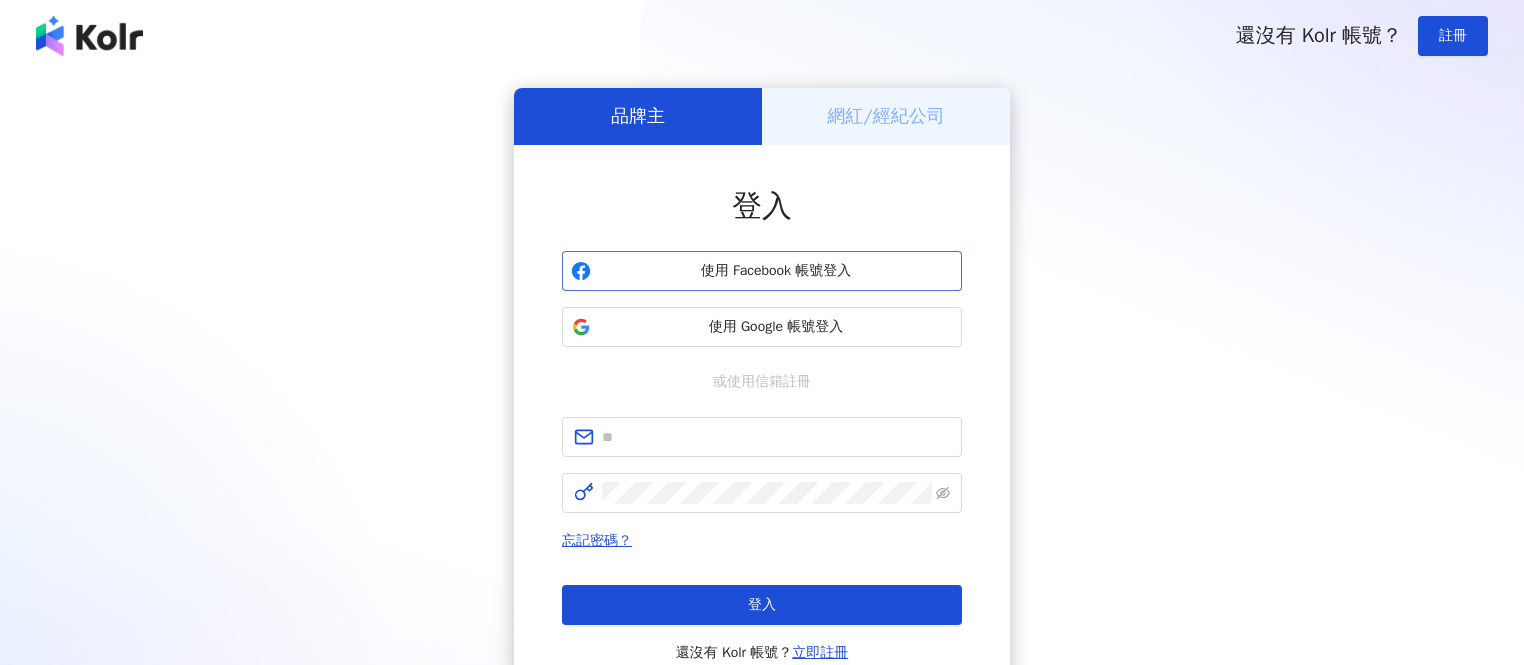 scroll, scrollTop: 0, scrollLeft: 0, axis: both 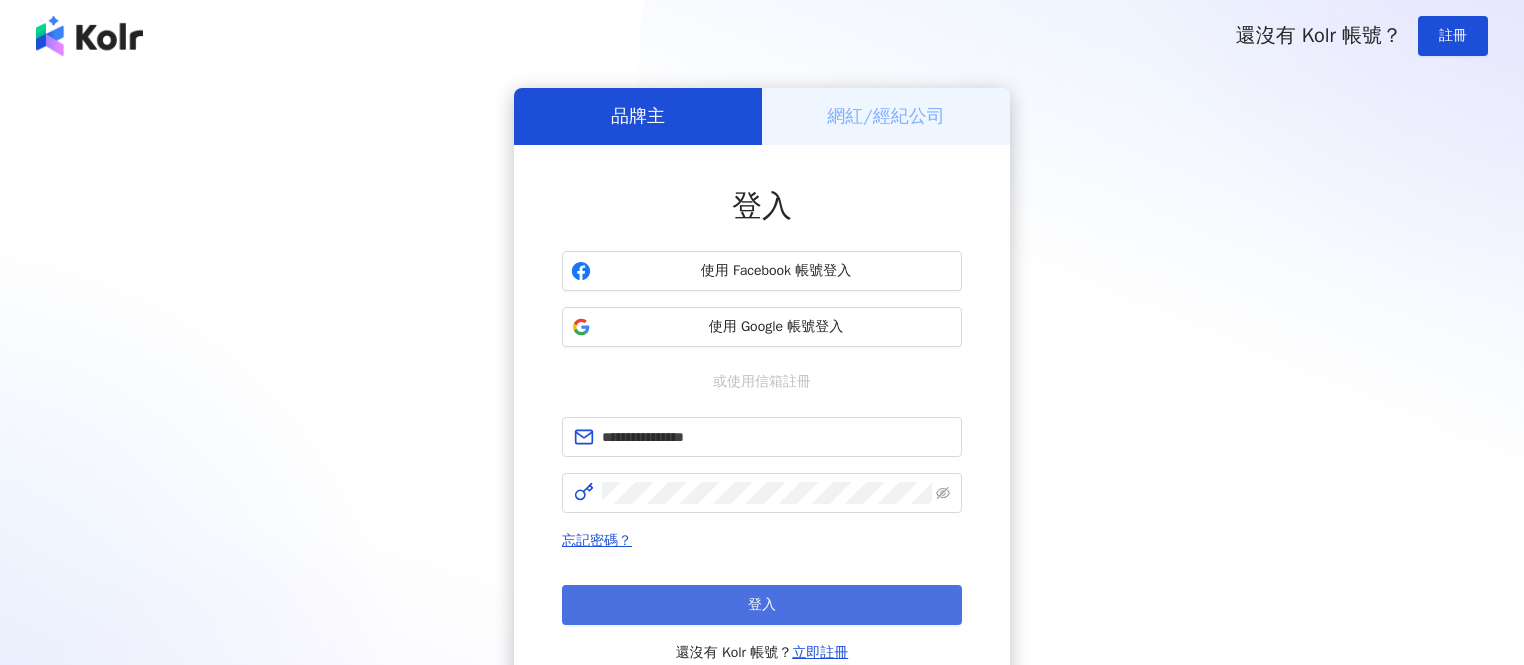 click on "登入" at bounding box center [762, 605] 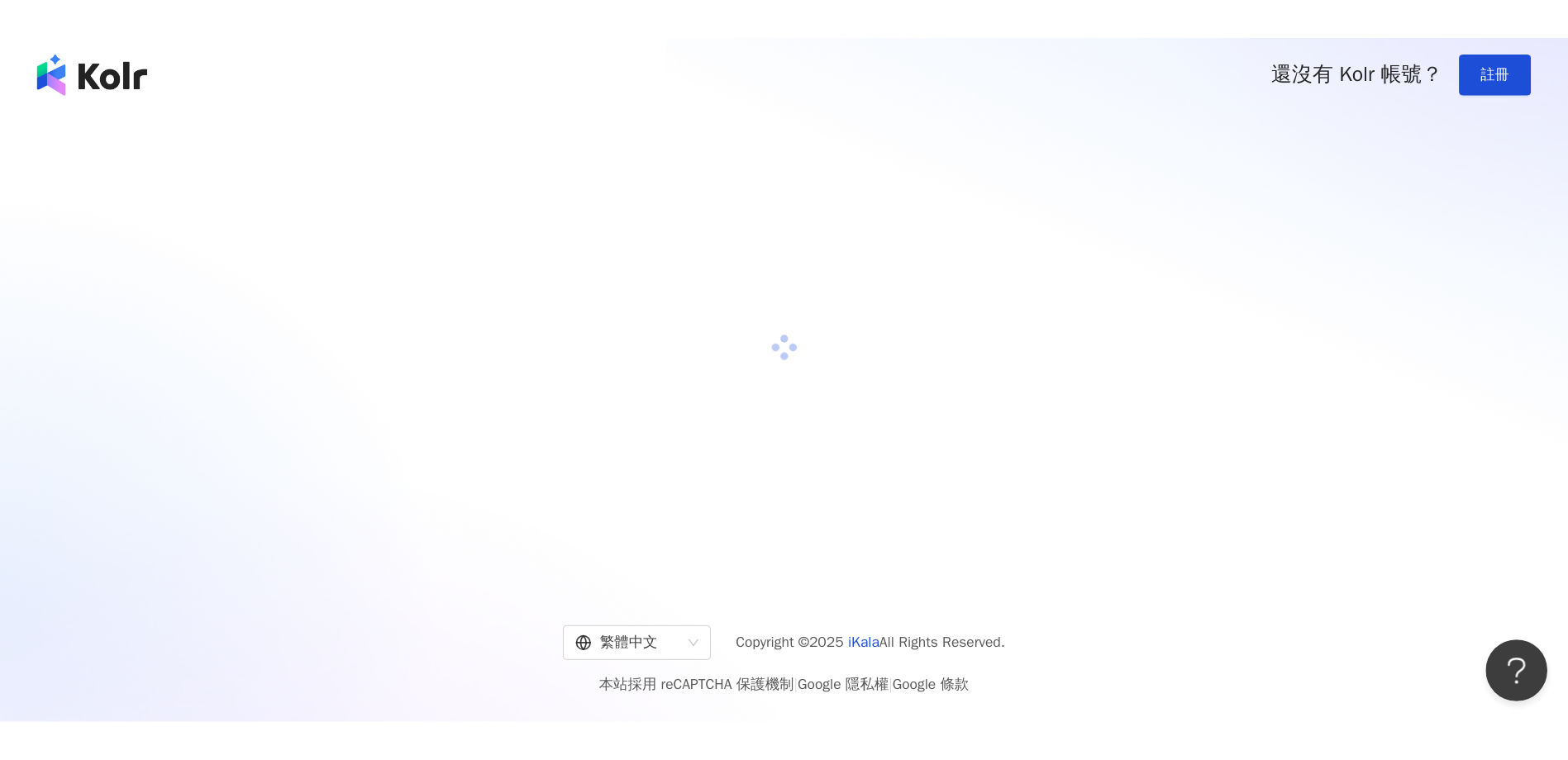 scroll, scrollTop: 0, scrollLeft: 0, axis: both 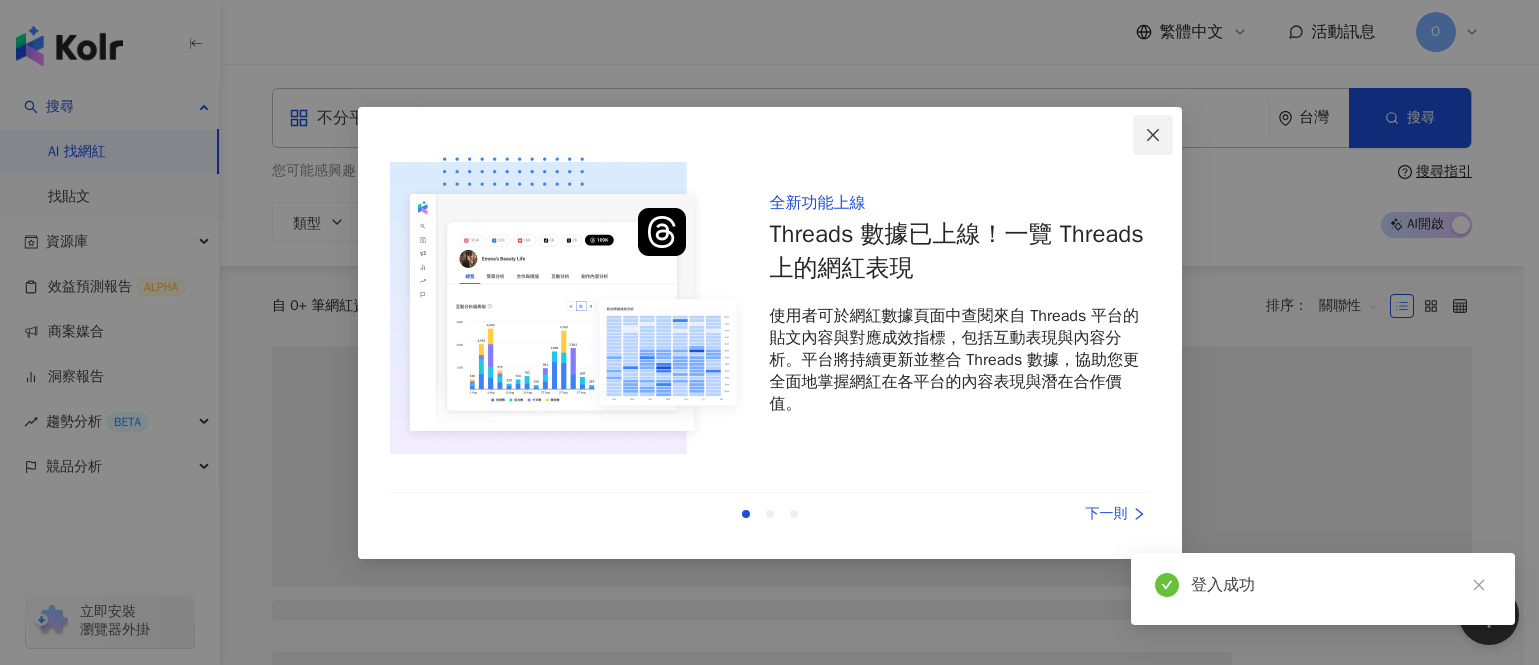 click 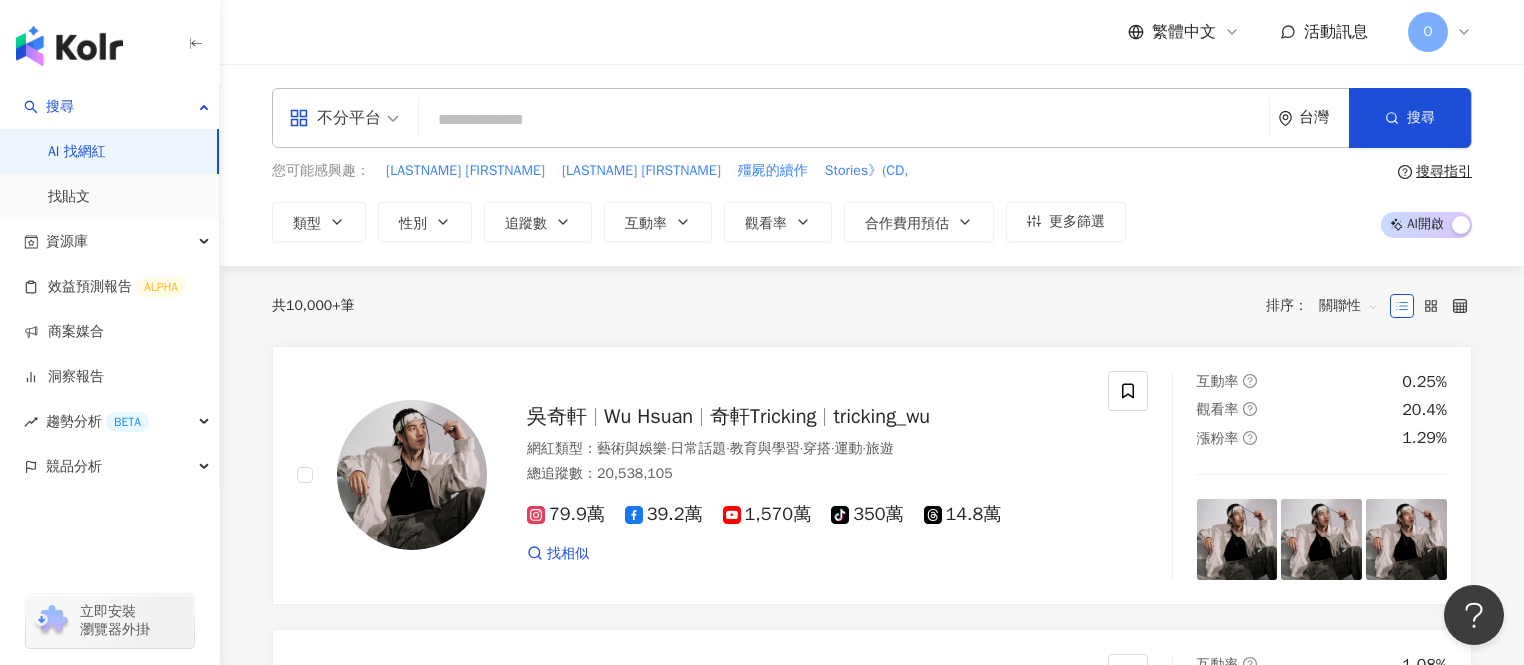 click at bounding box center (844, 120) 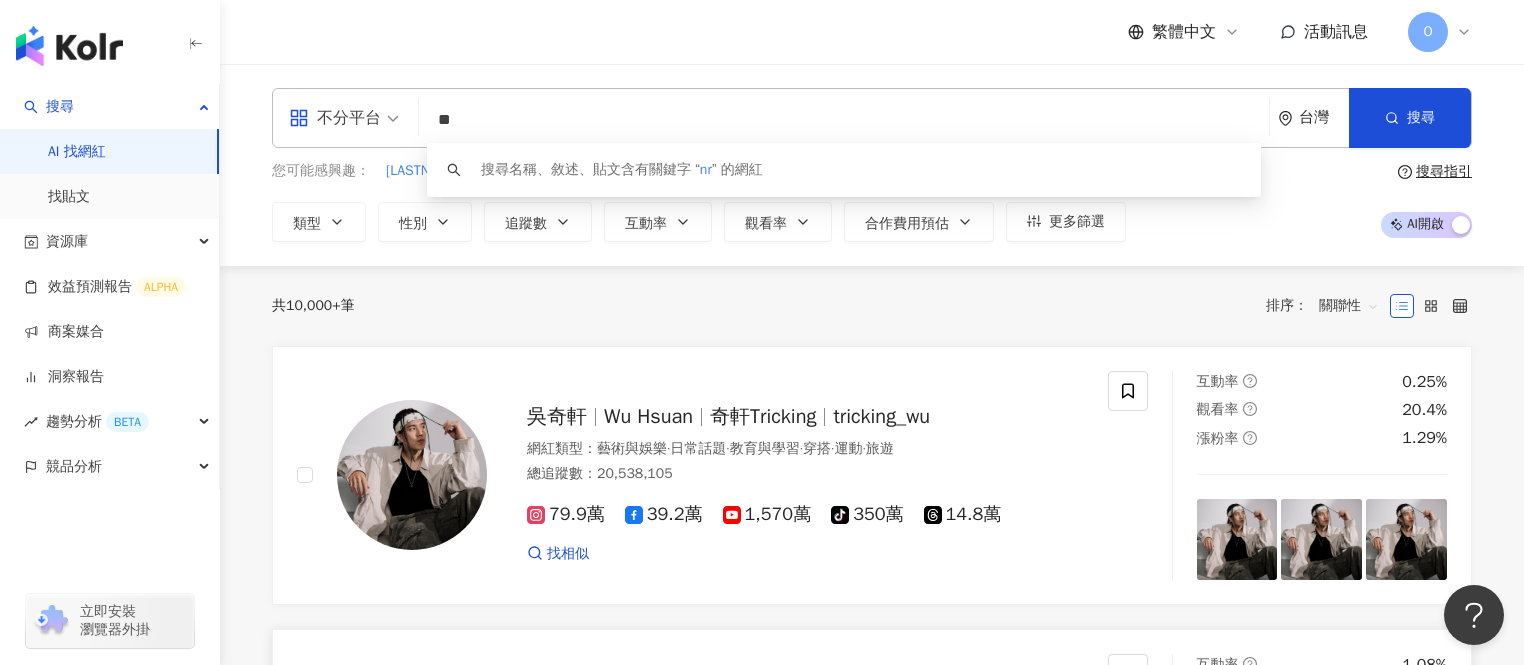 type on "*" 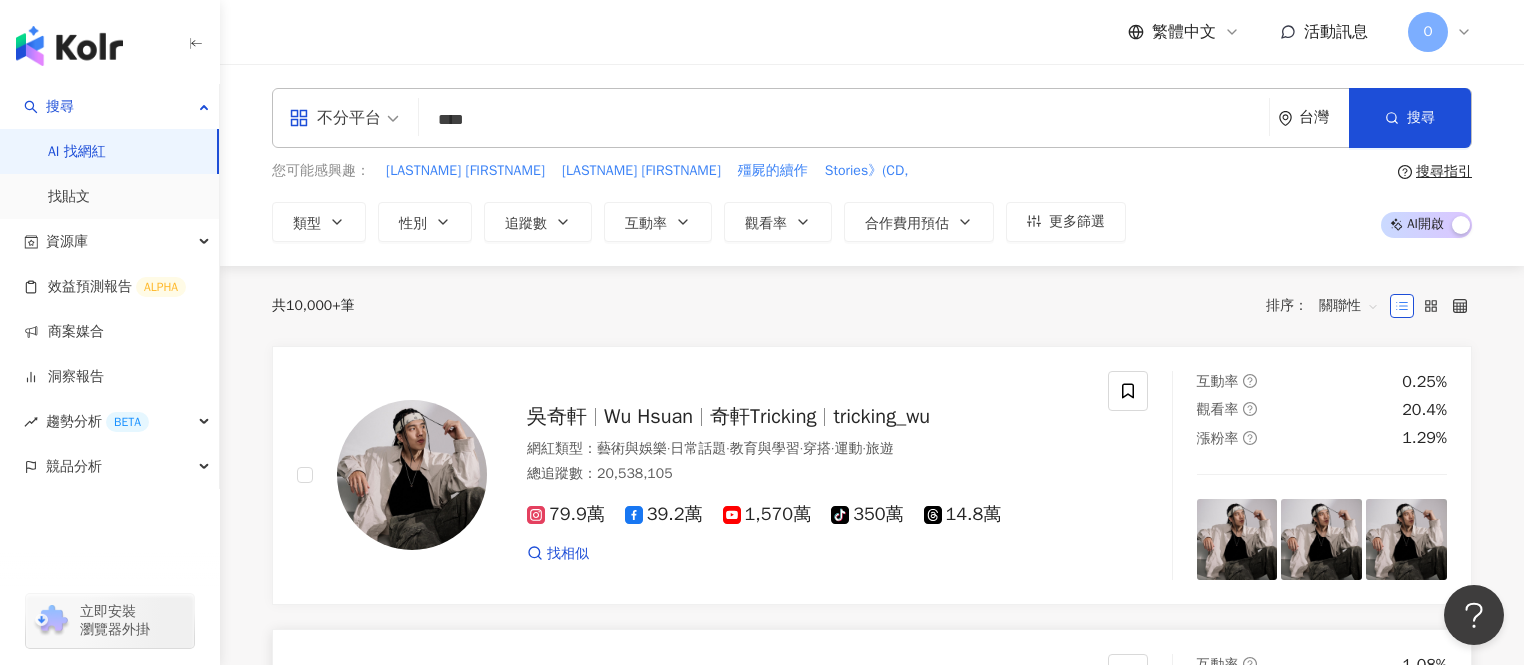 type on "****" 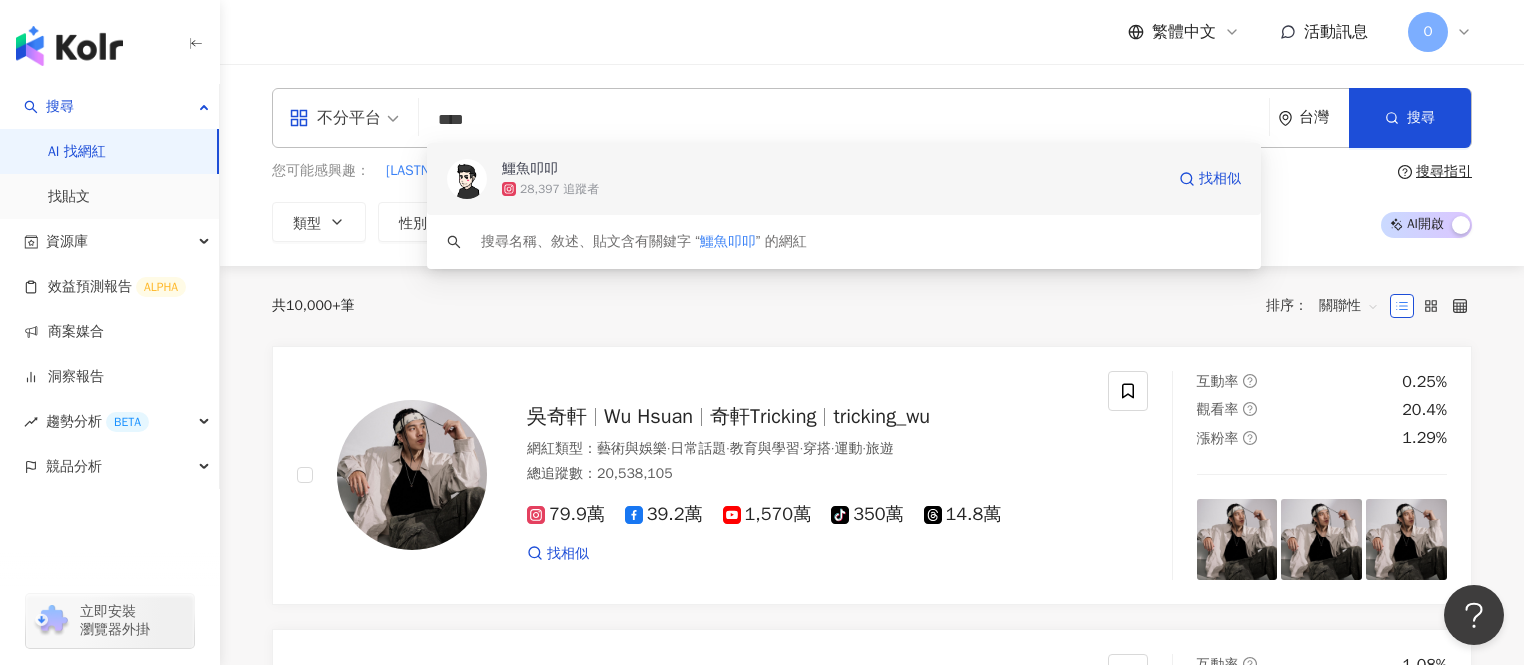 click on "鱷魚叩叩" at bounding box center (833, 169) 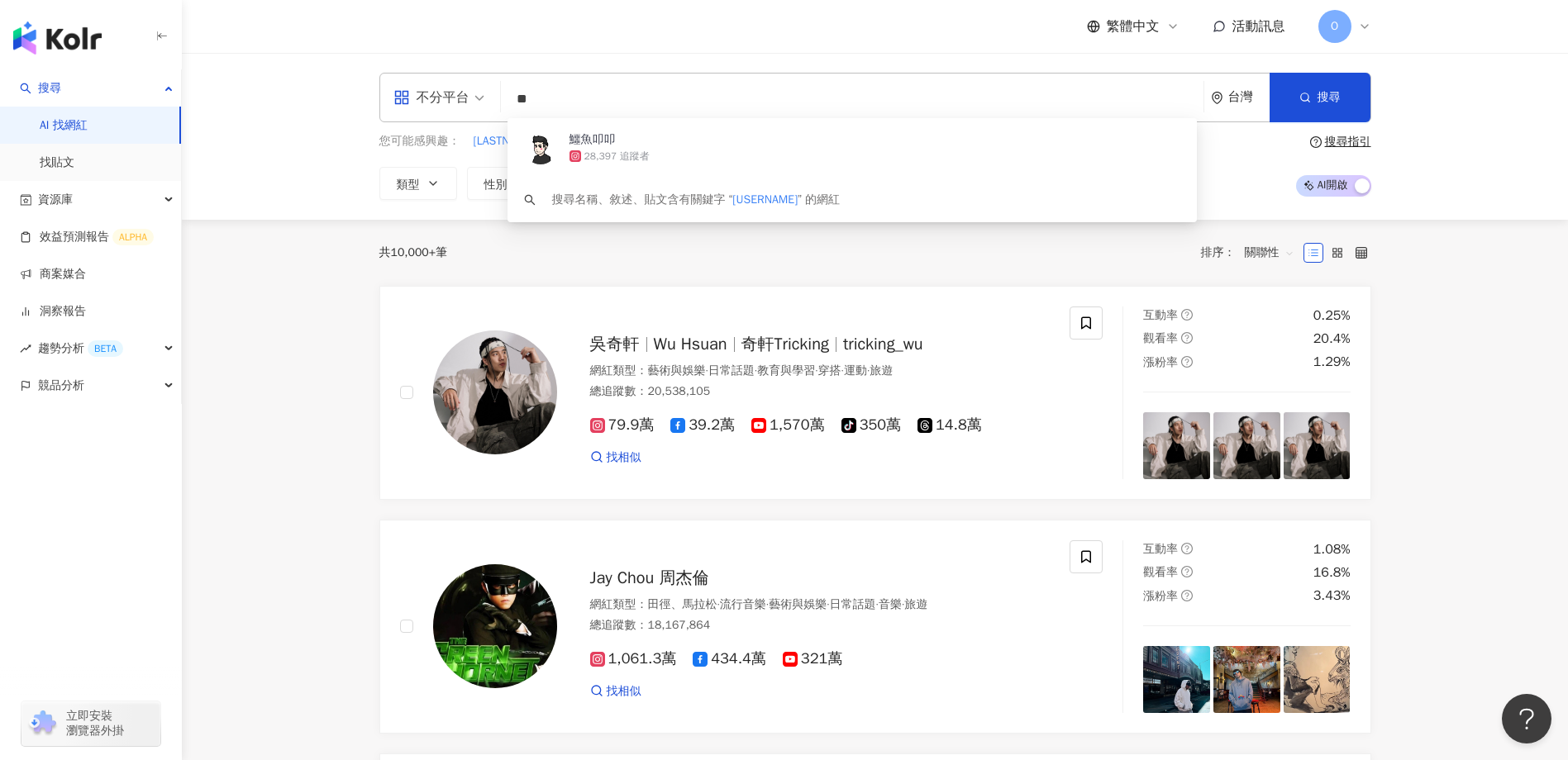 type on "*" 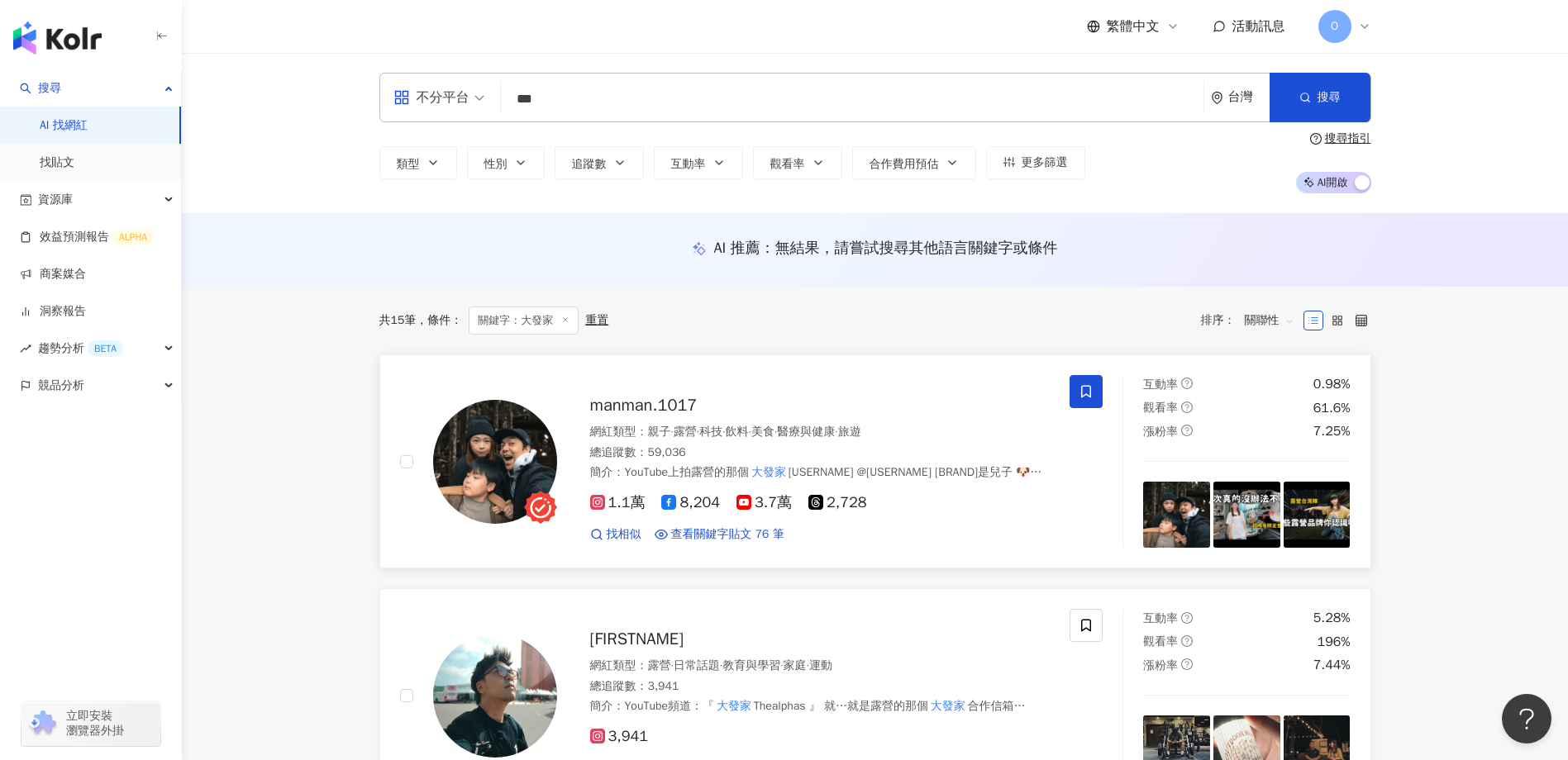 click on "manman.1017" at bounding box center (644, 405) 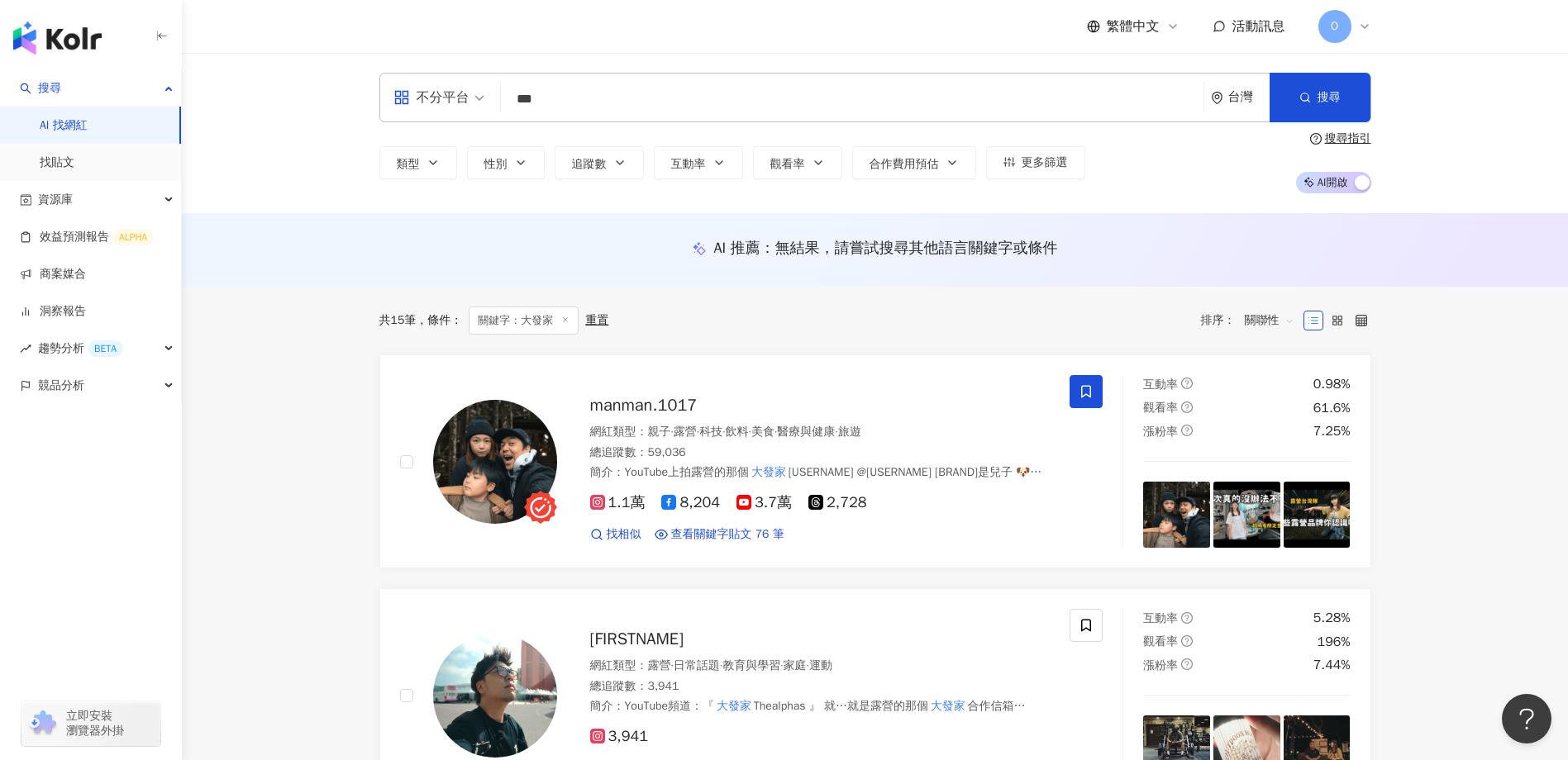 click on "***" at bounding box center (852, 99) 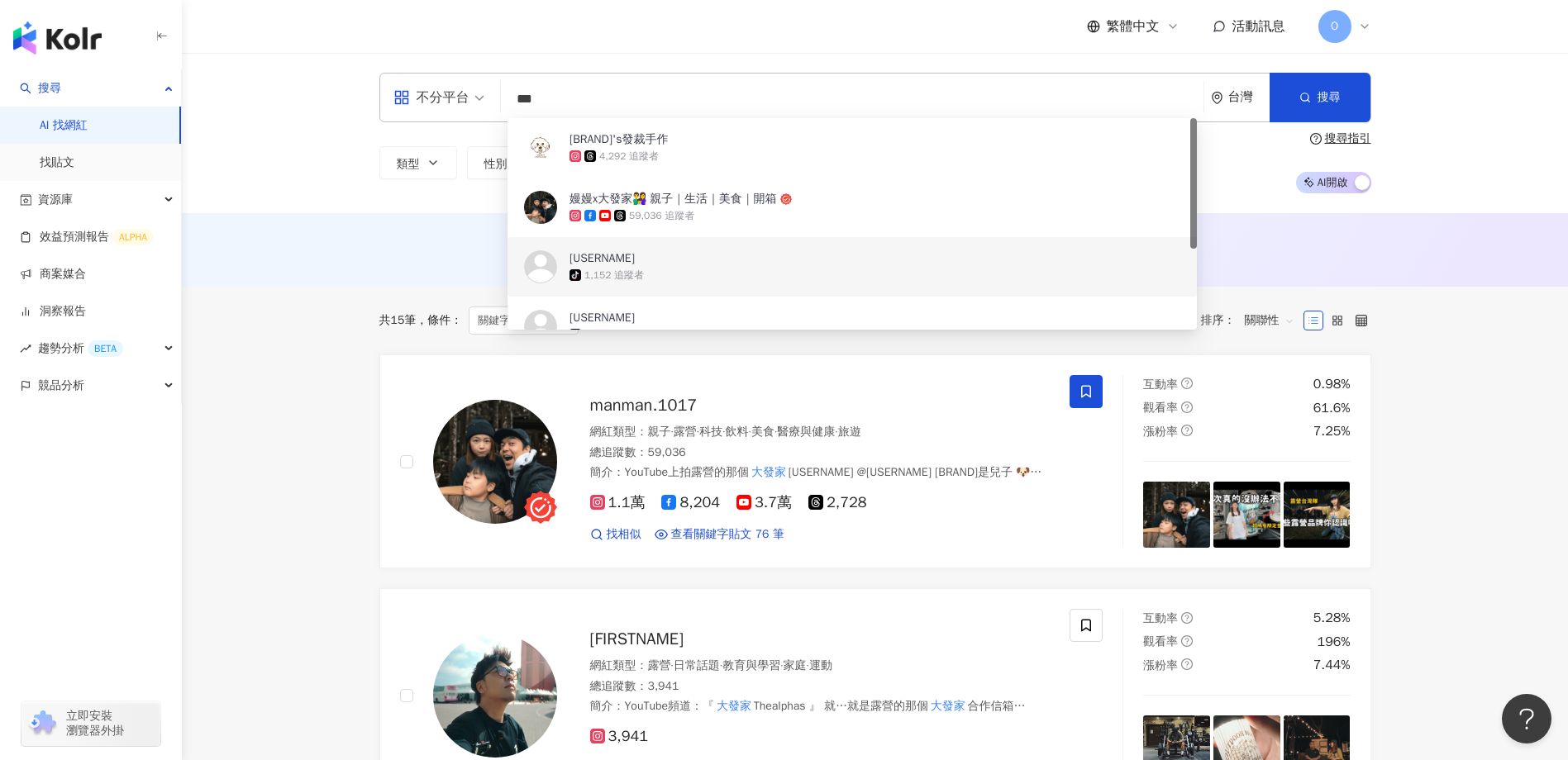 click on "不分平台 *** 台灣 搜尋 213d21d9-be84-4699-b621-1eaeae76a6f3 https://www.tiktok.com/@wwii5278 https://www.tiktok.com/@user14534673975072 大發家‘s發裁手作 4,292   追蹤者 嫚嫚x大發家👨‍👩‍👦 親子｜生活｜美食｜開箱 59,036   追蹤者 wwii5278 tiktok-icon 1,152   追蹤者 user14534673975072 tiktok-icon 1,601   追蹤者 jabulilenxumalo31 tiktok-icon 8,341   追蹤者" at bounding box center (875, 97) 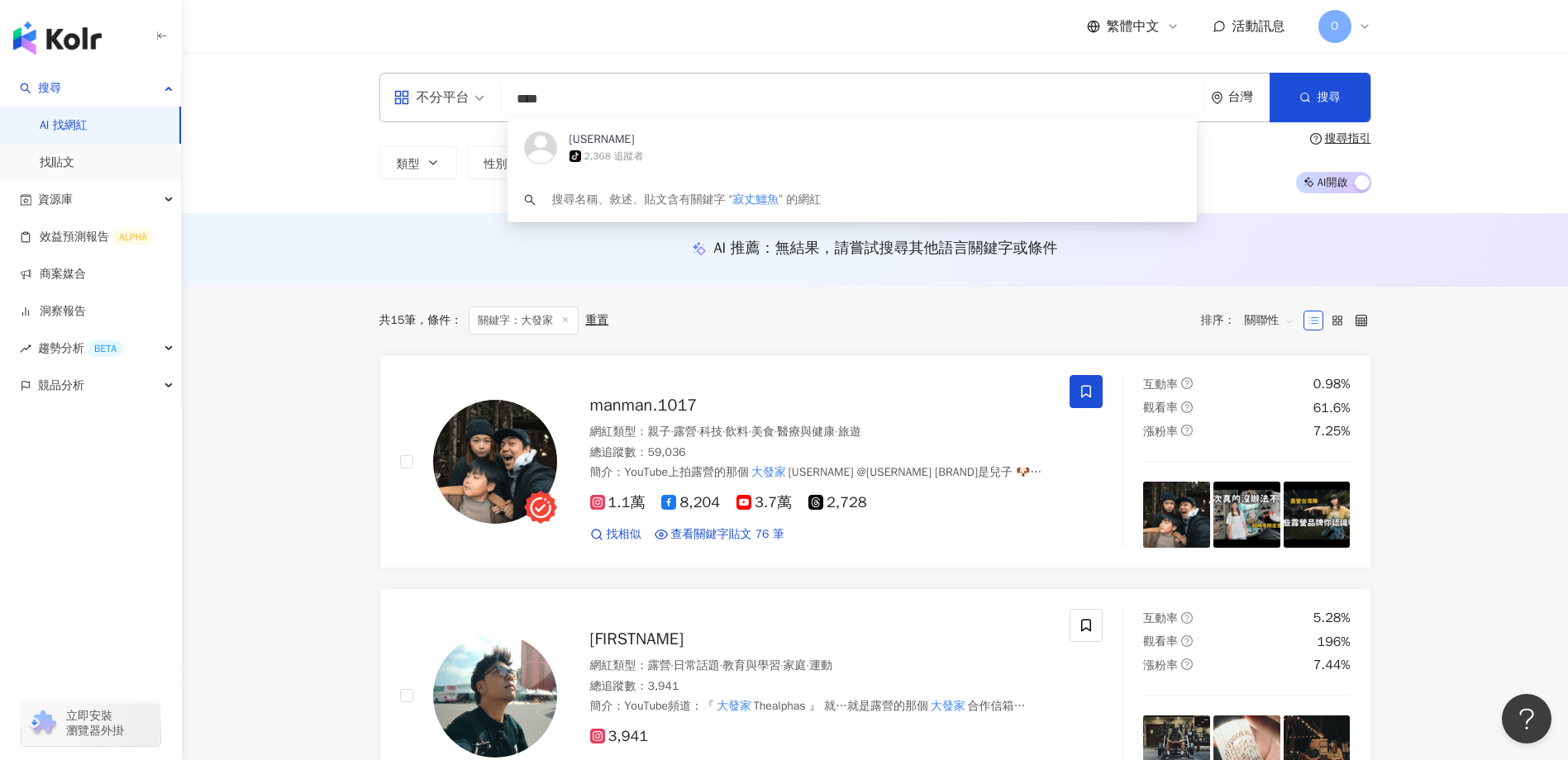 type on "****" 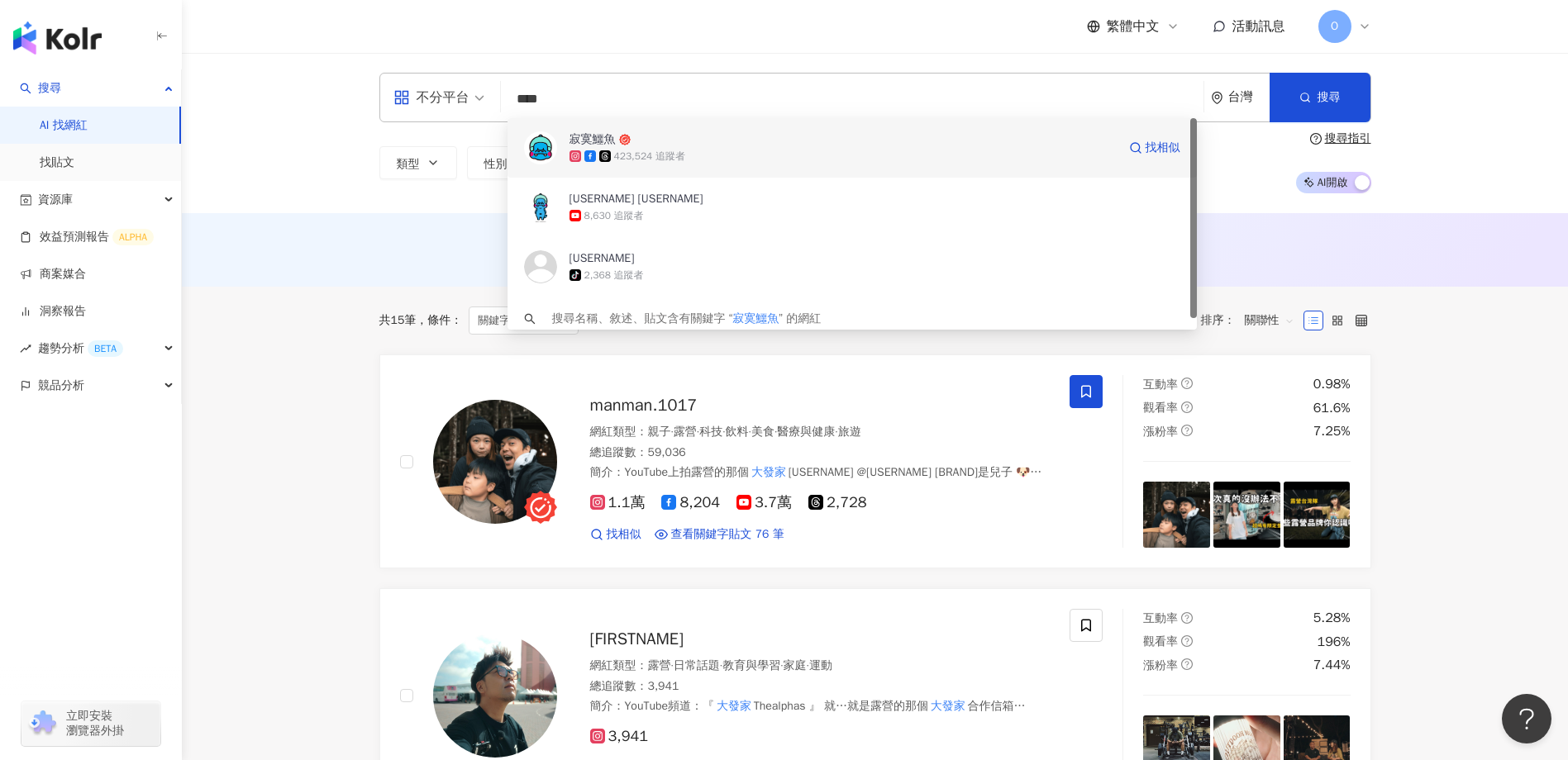 click on "寂寞鱷魚" at bounding box center (843, 140) 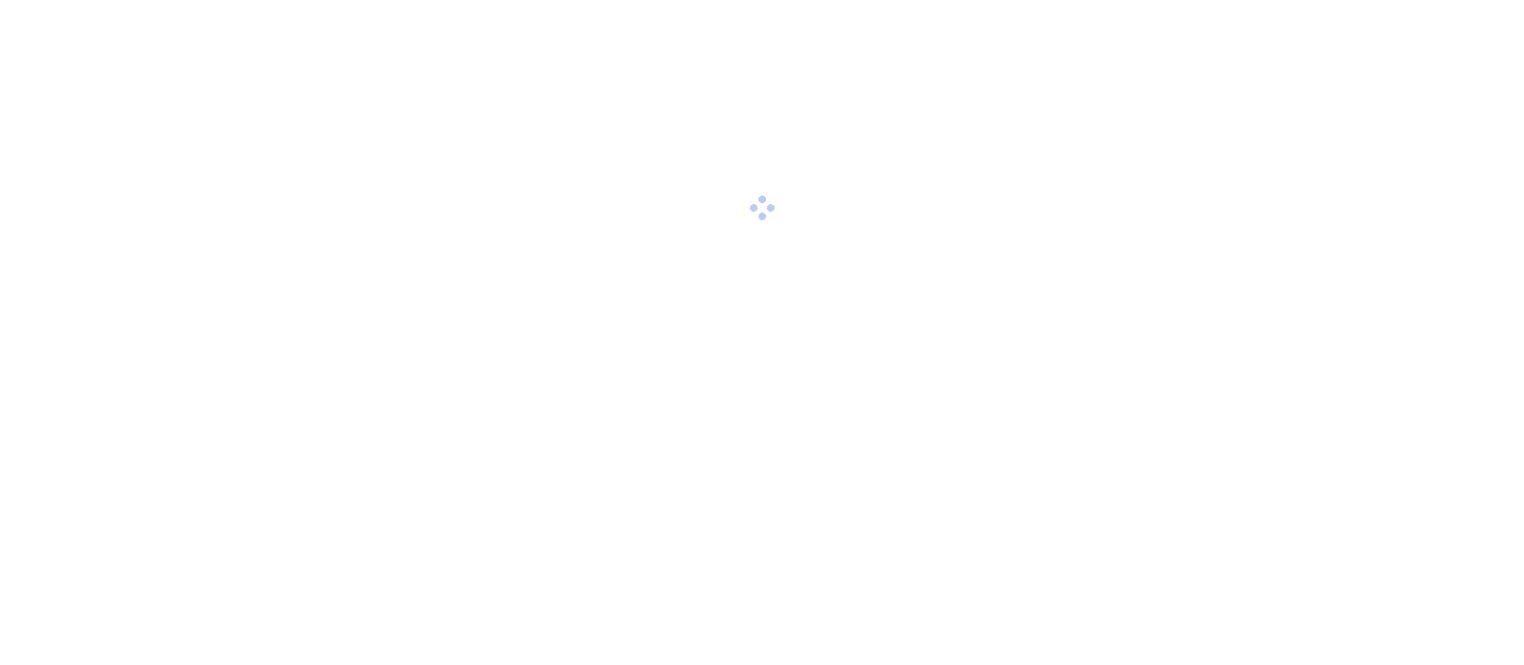 scroll, scrollTop: 0, scrollLeft: 0, axis: both 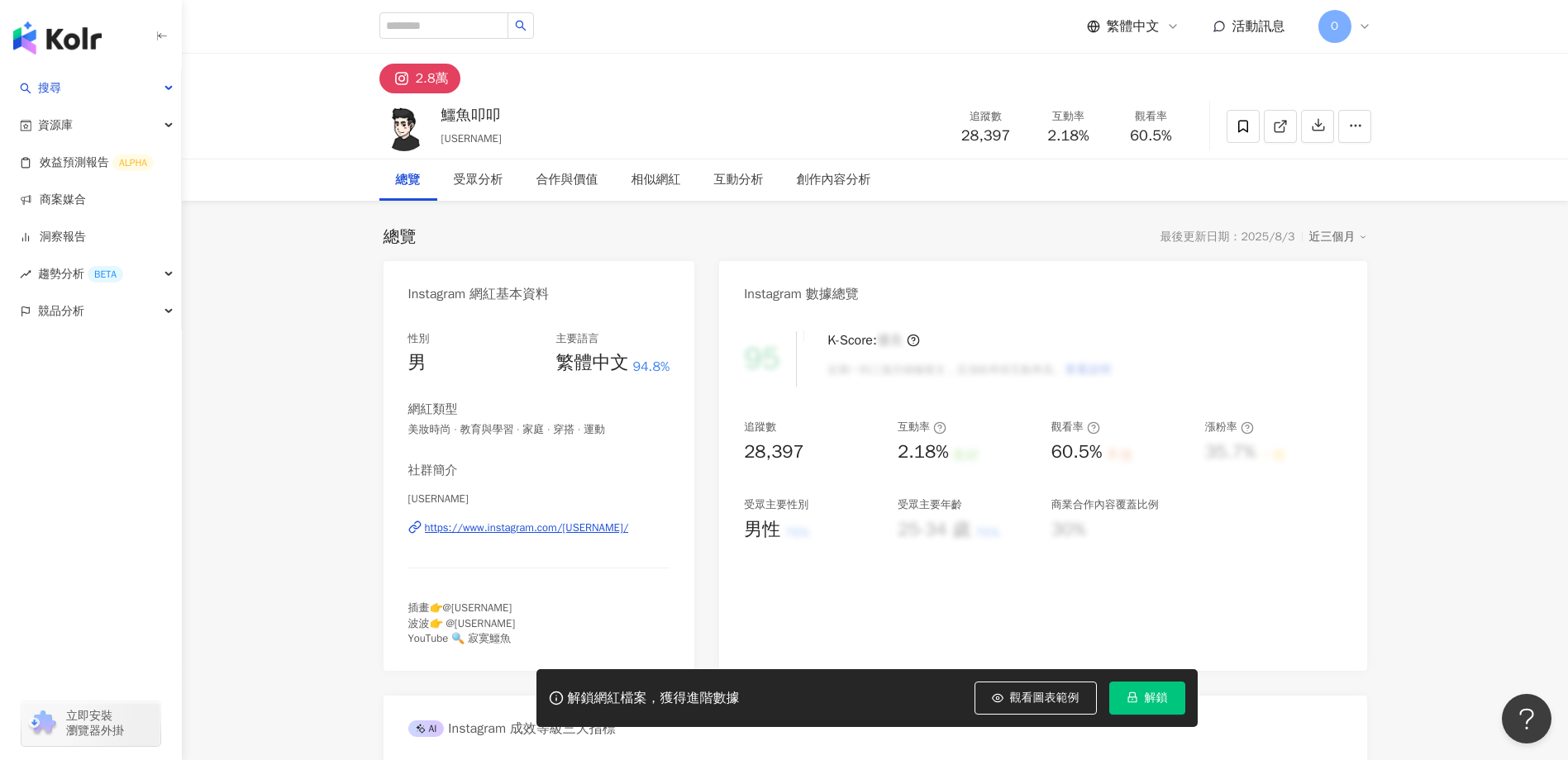 click on "解鎖" at bounding box center [1147, 698] 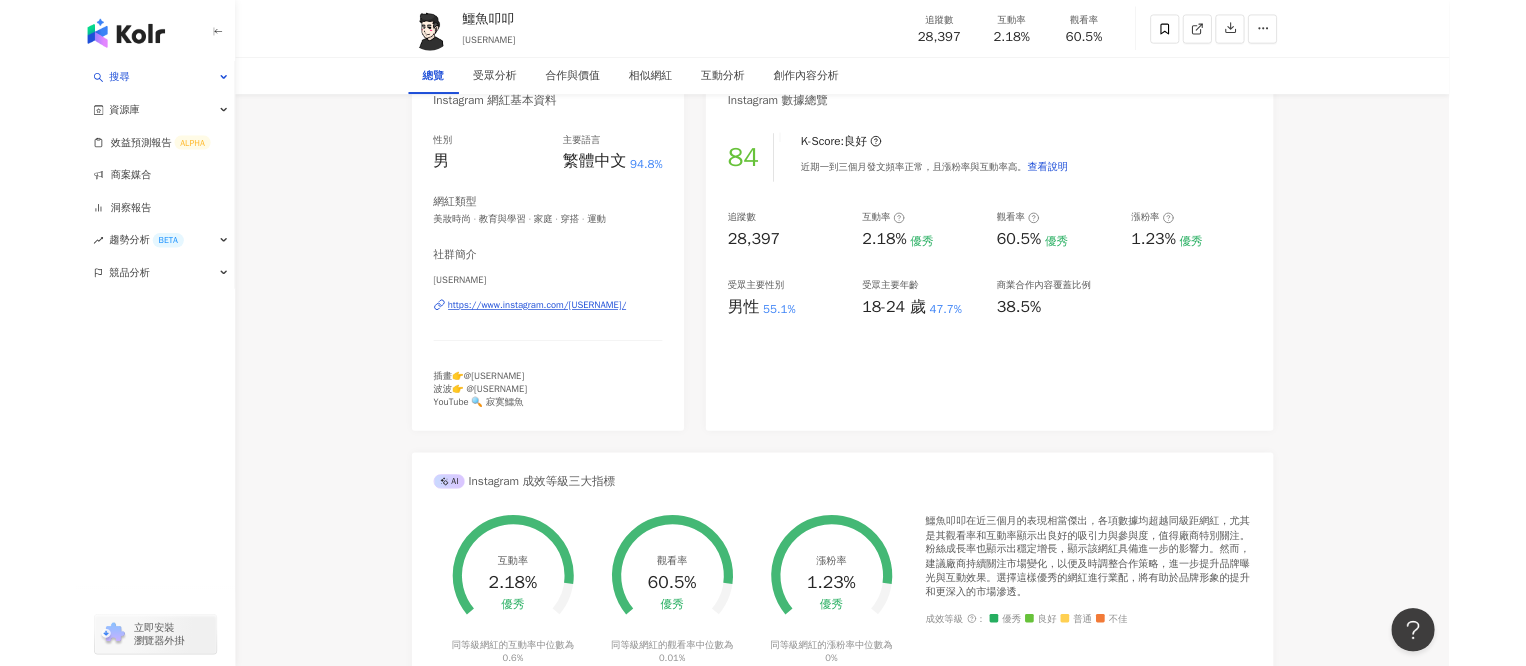 scroll, scrollTop: 0, scrollLeft: 0, axis: both 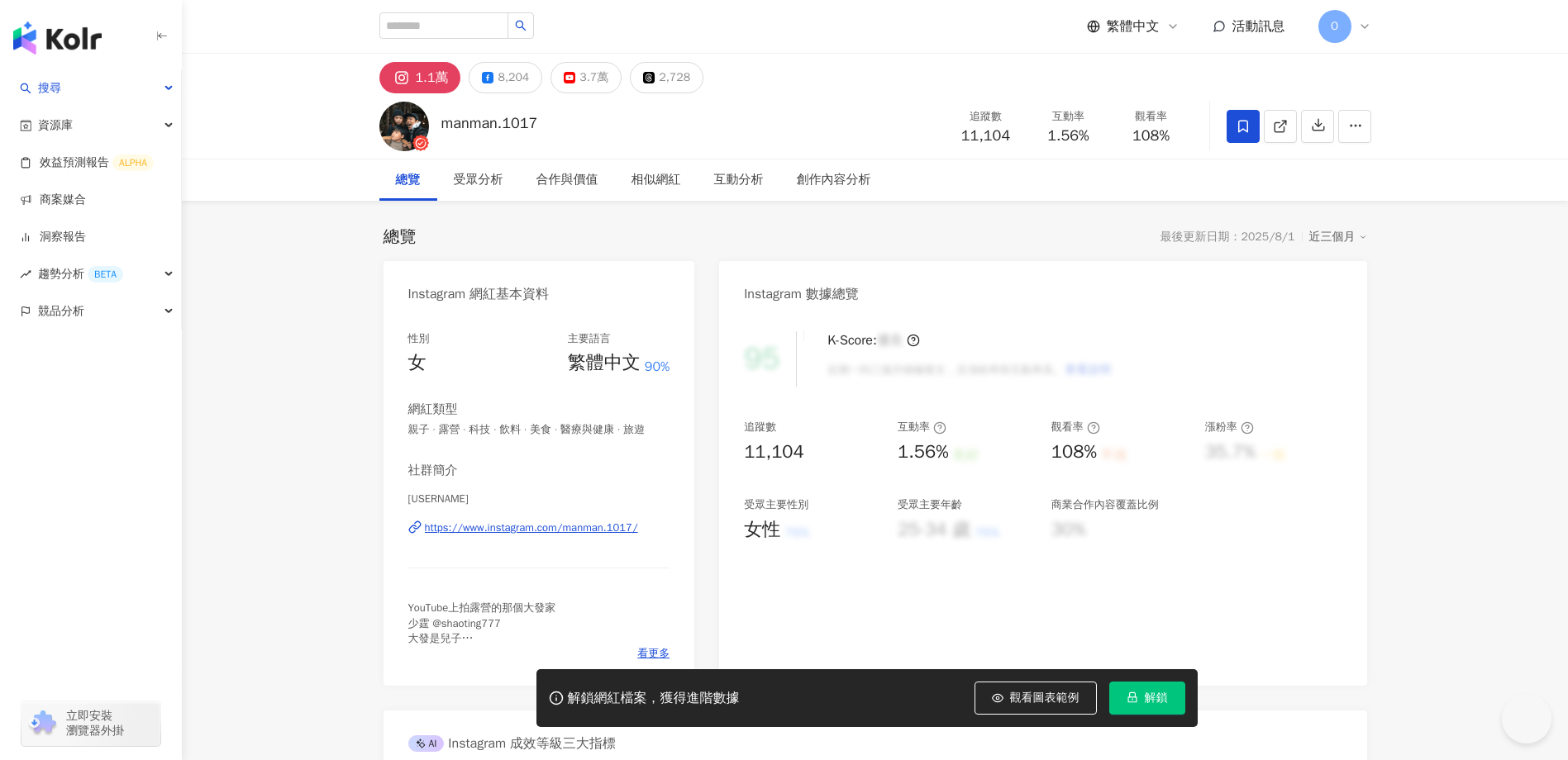 click on "解鎖網紅檔案，獲得進階數據 觀看圖表範例 解鎖" at bounding box center (867, 698) 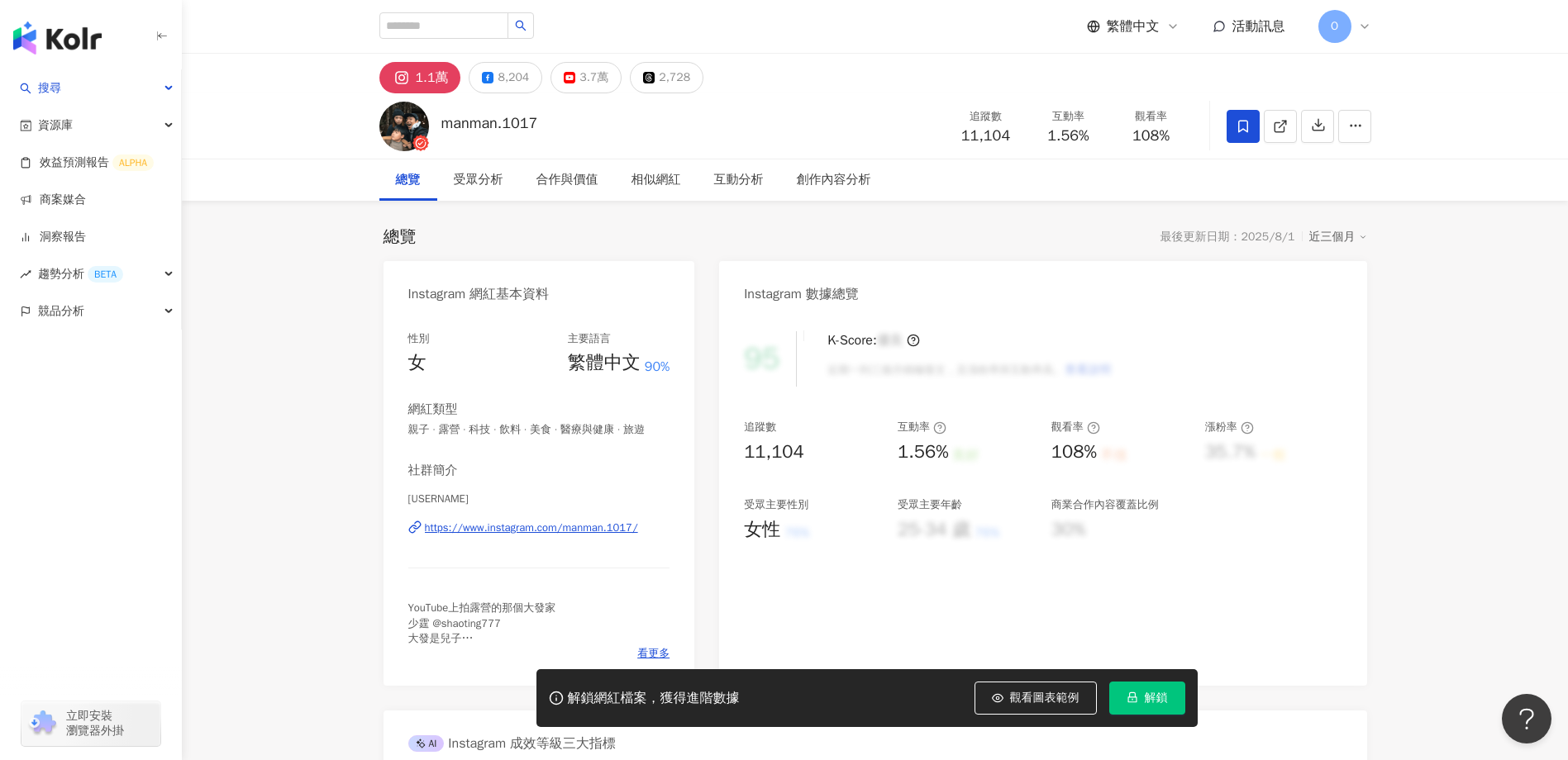 click on "解鎖" at bounding box center [1147, 698] 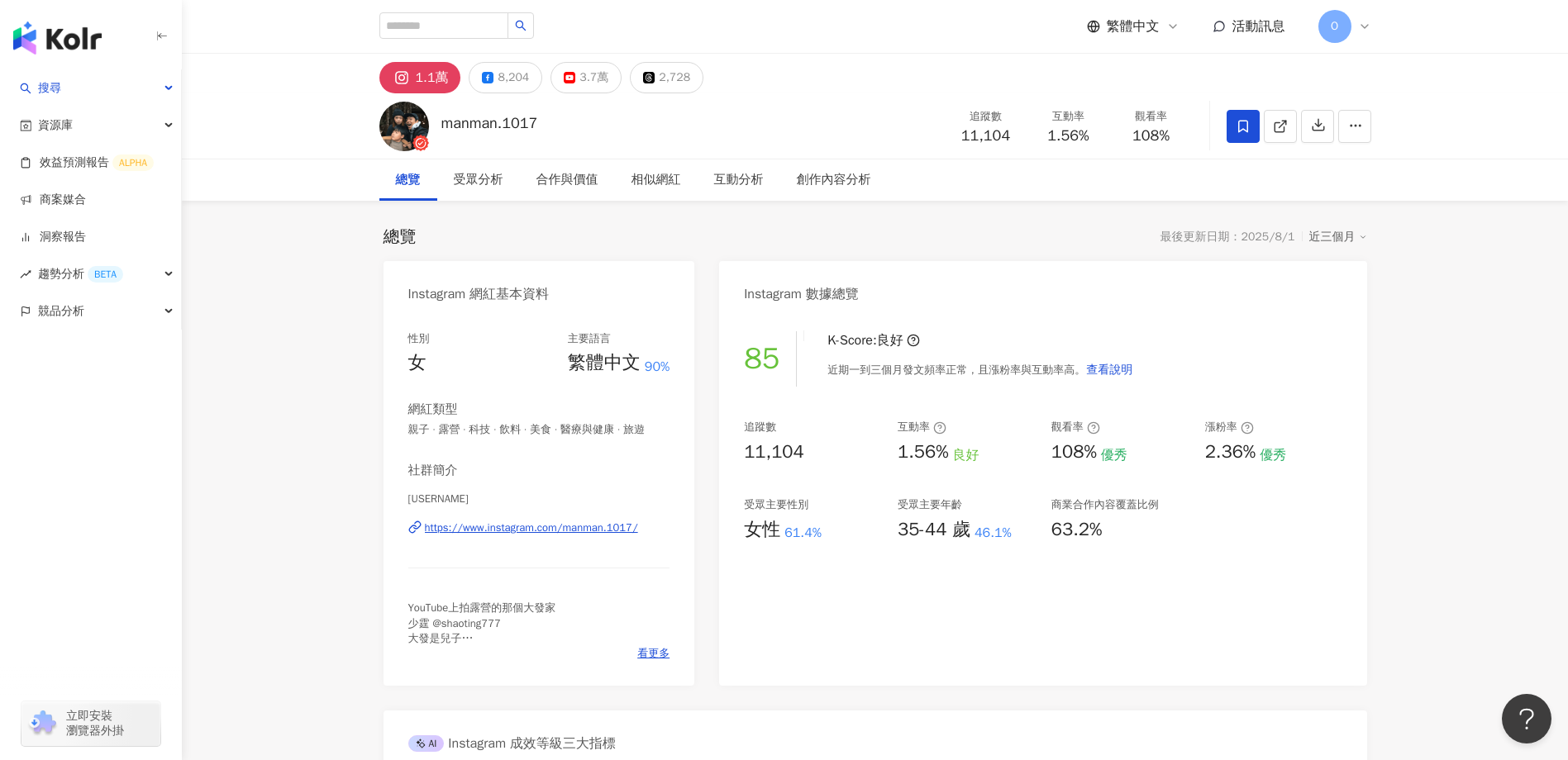 drag, startPoint x: 585, startPoint y: 78, endPoint x: 606, endPoint y: 102, distance: 31.890437 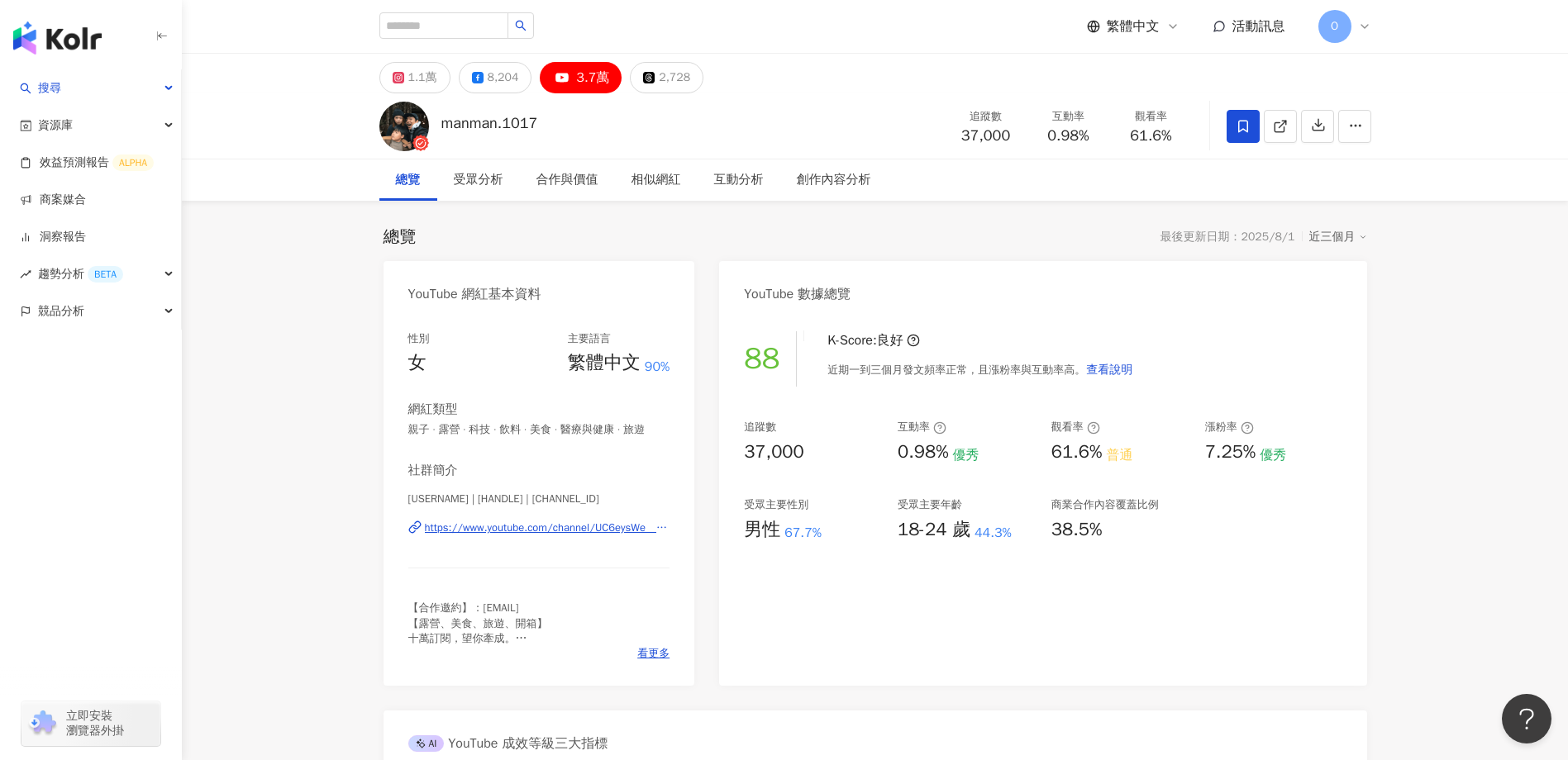 drag, startPoint x: 407, startPoint y: 85, endPoint x: 412, endPoint y: 101, distance: 16.763055 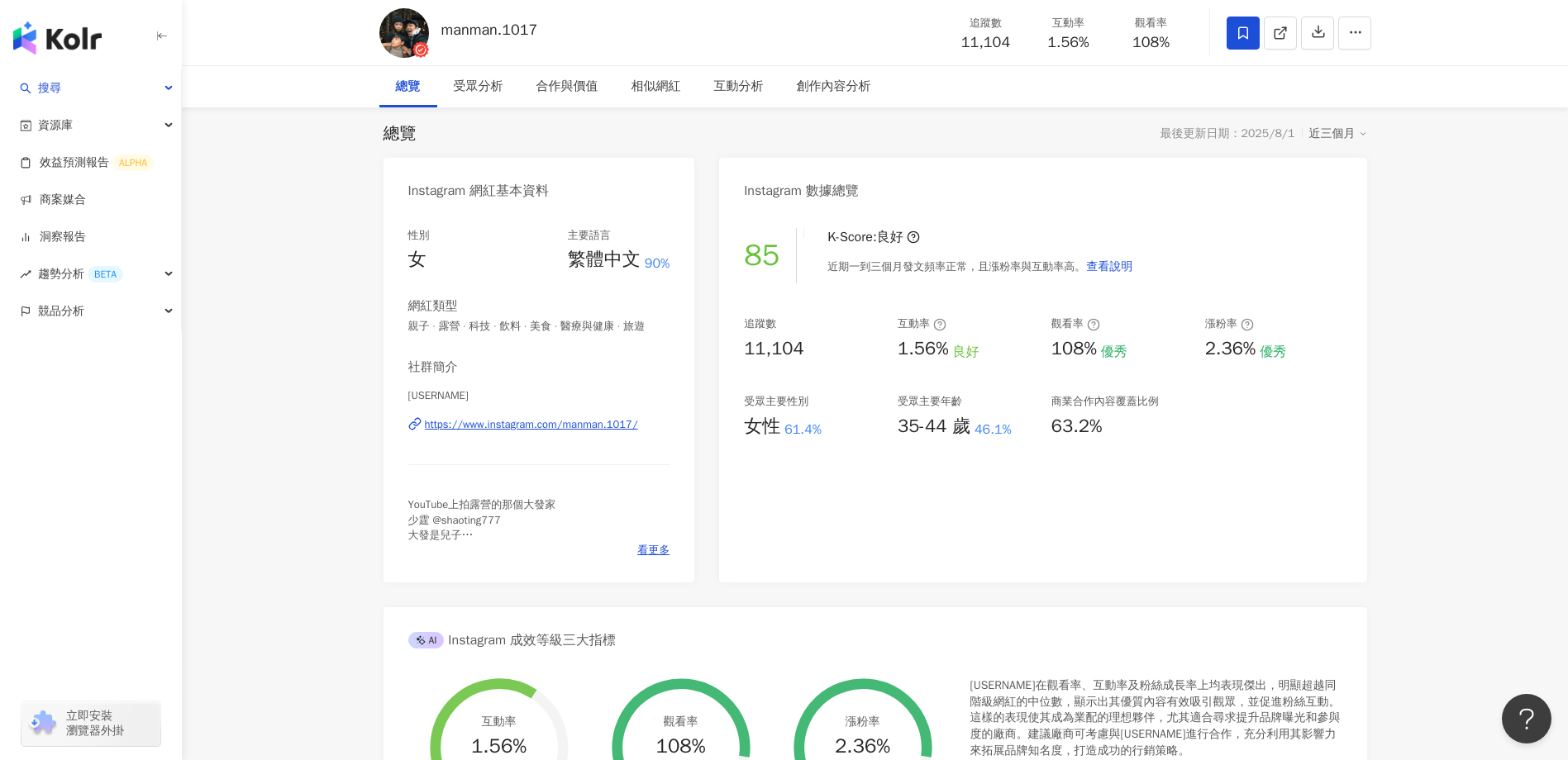 scroll, scrollTop: 0, scrollLeft: 0, axis: both 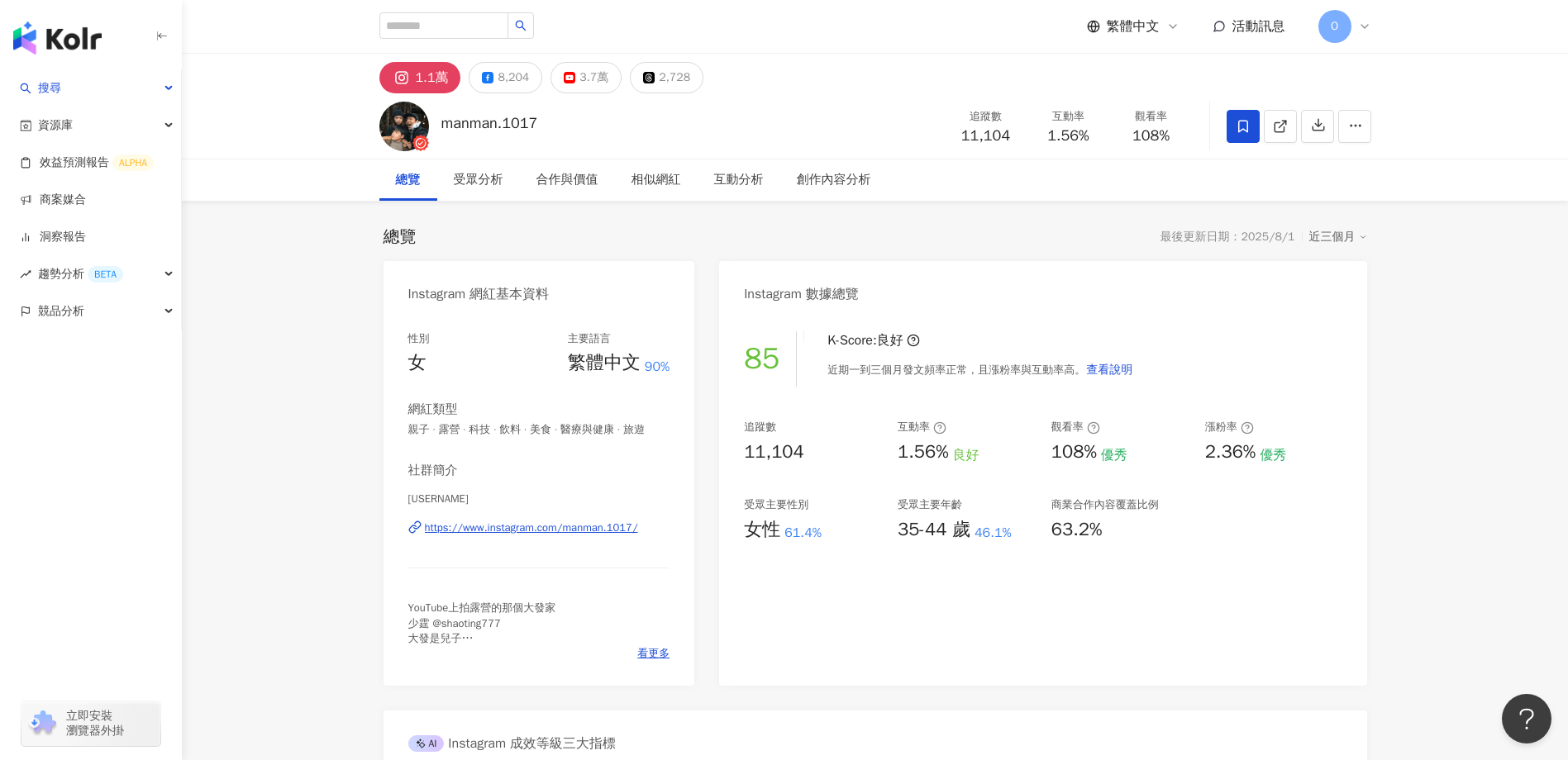 click on "61.4%" at bounding box center [803, 533] 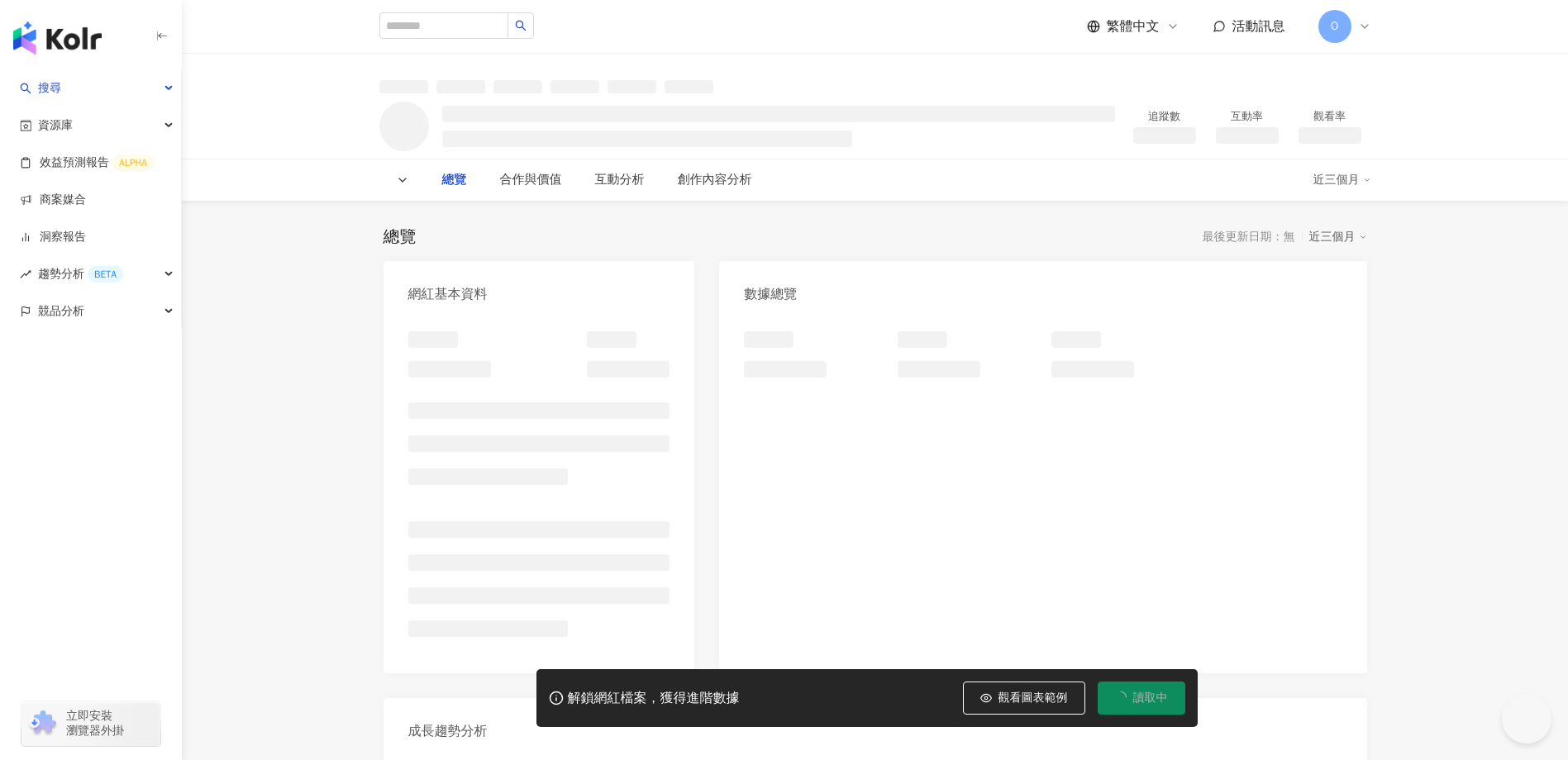 scroll, scrollTop: 0, scrollLeft: 0, axis: both 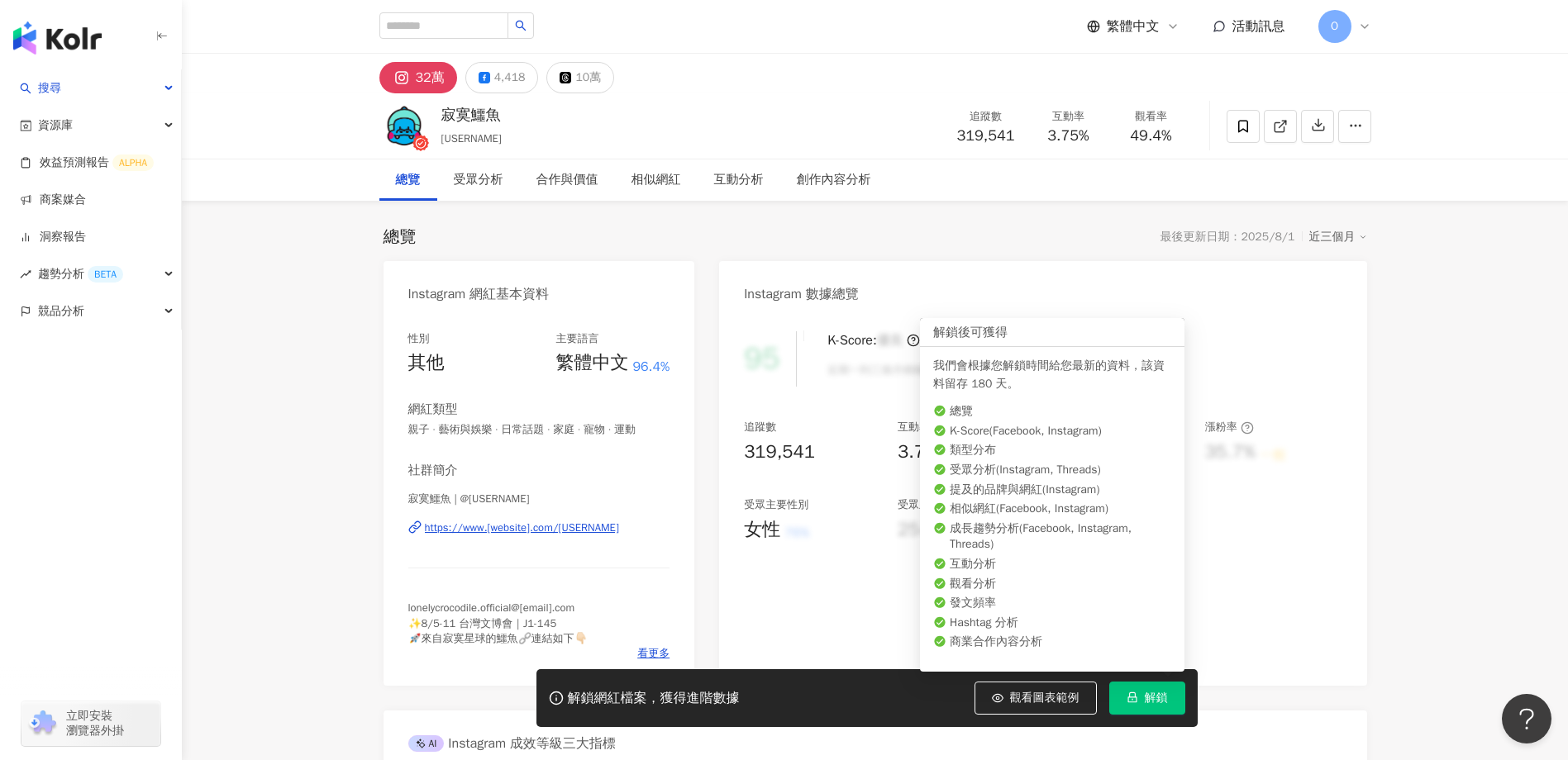 click on "解鎖" at bounding box center (1156, 698) 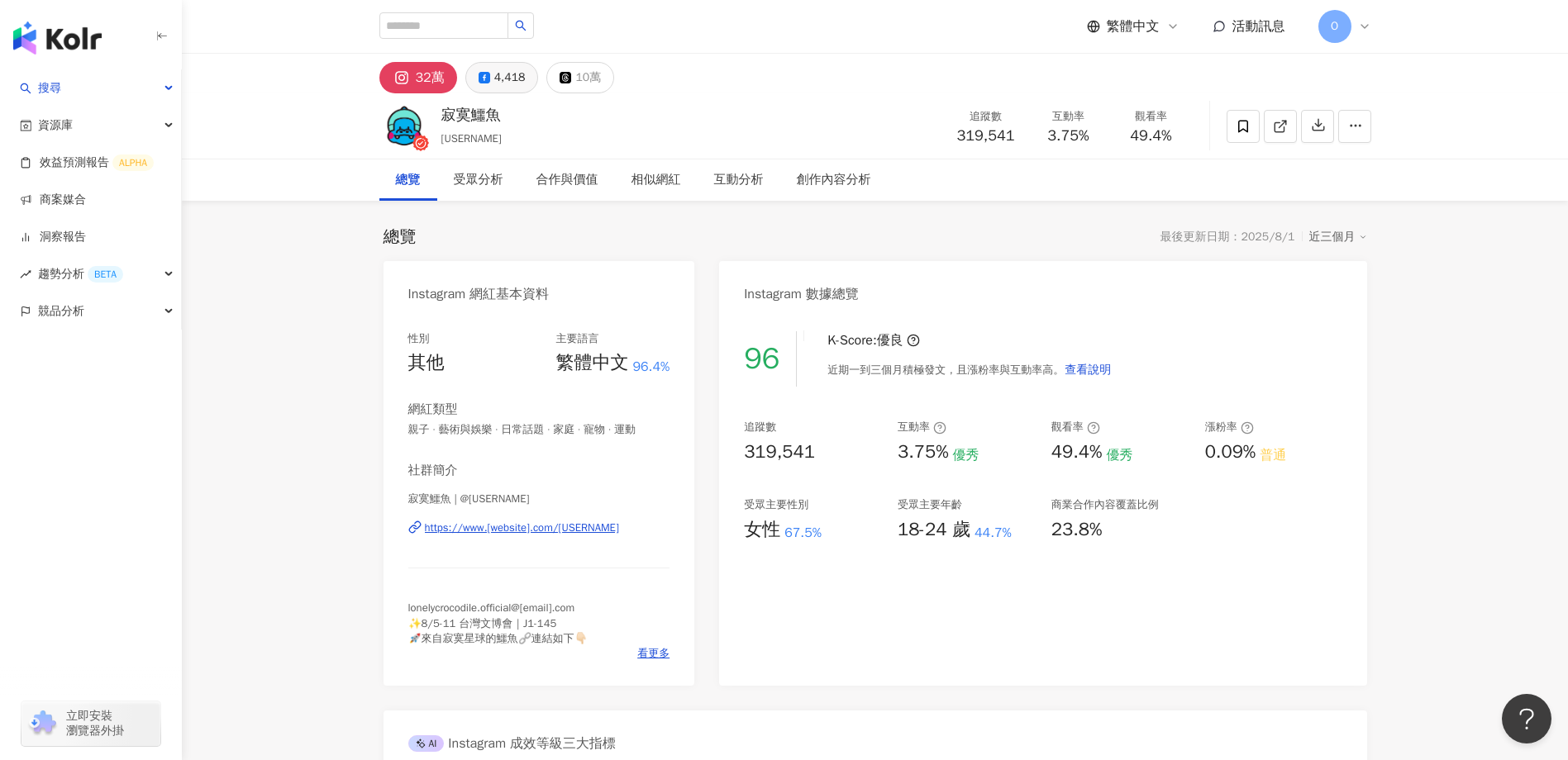 click on "4,418" at bounding box center (502, 78) 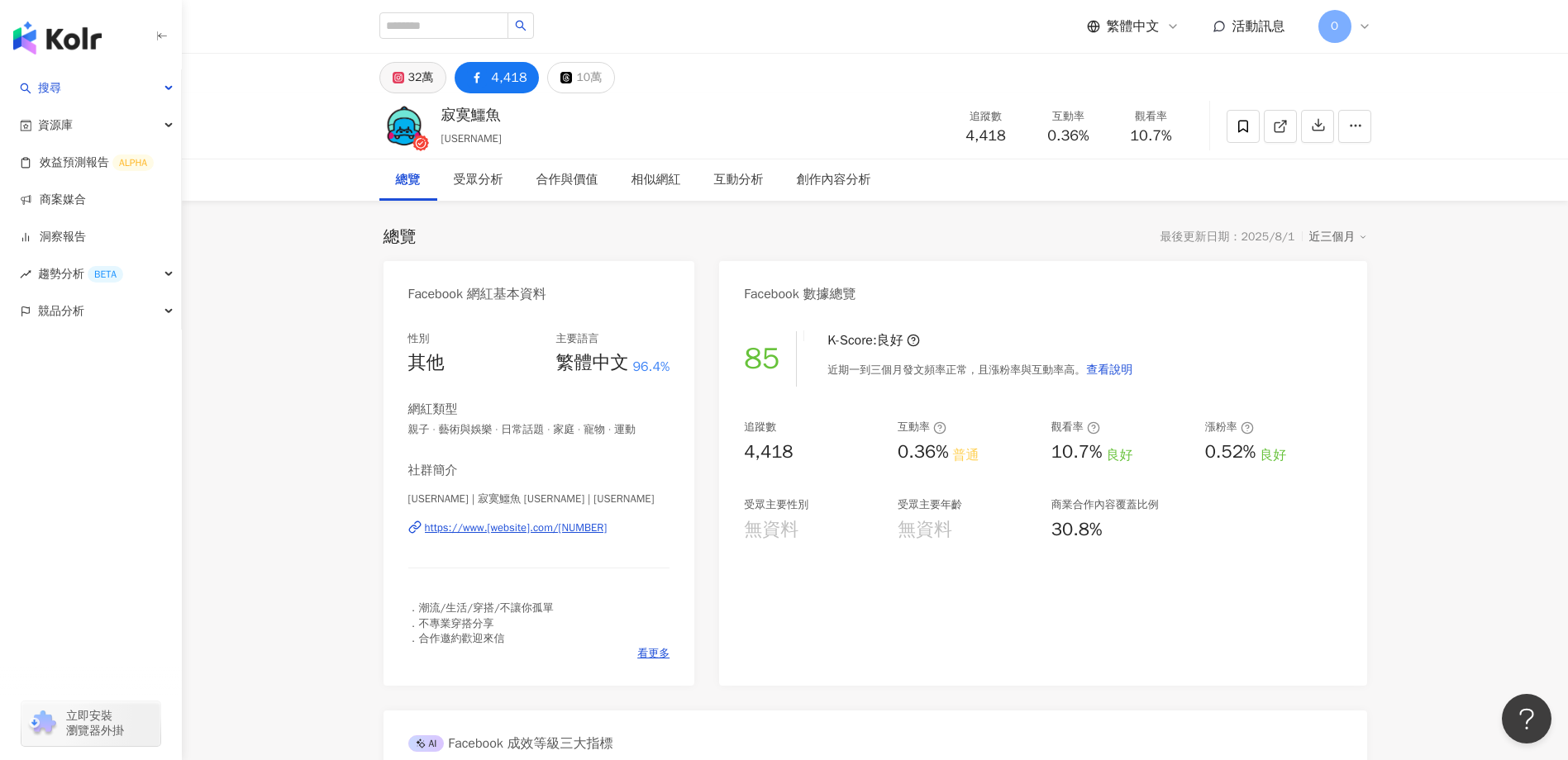 click on "32萬" at bounding box center (421, 78) 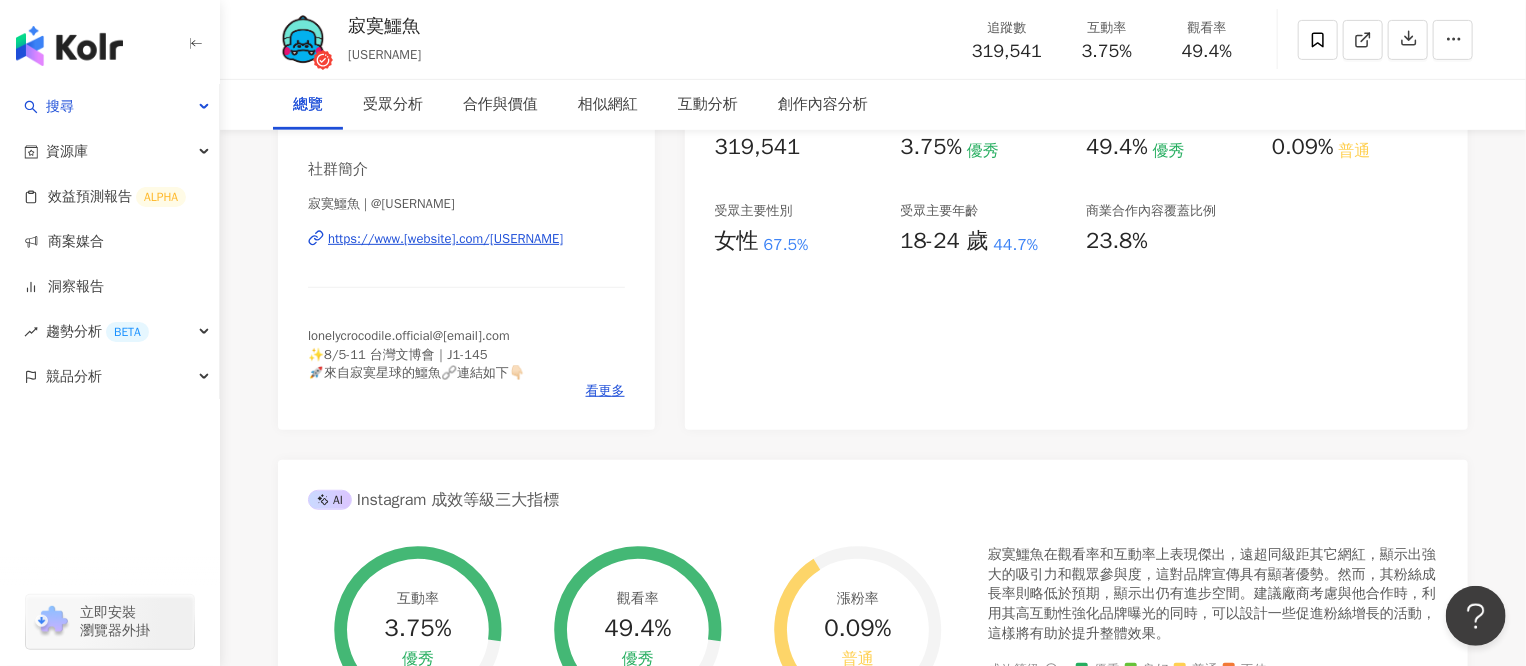 scroll, scrollTop: 0, scrollLeft: 0, axis: both 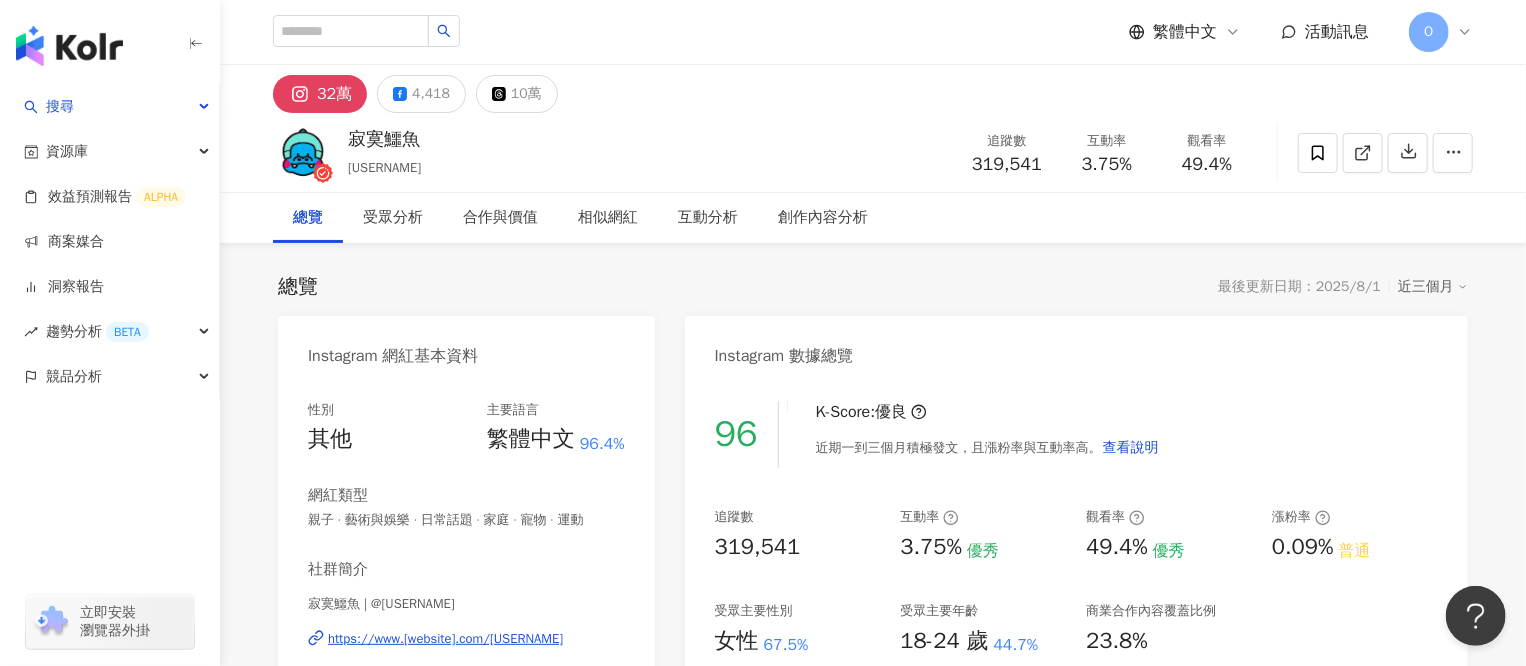 click on "追蹤數   319,541 互動率   3.75% 優秀 觀看率   49.4% 優秀 漲粉率   0.09% 普通 受眾主要性別   女性 67.5% 受眾主要年齡   18-24 歲 44.7% 商業合作內容覆蓋比例   23.8%" at bounding box center [1076, 582] 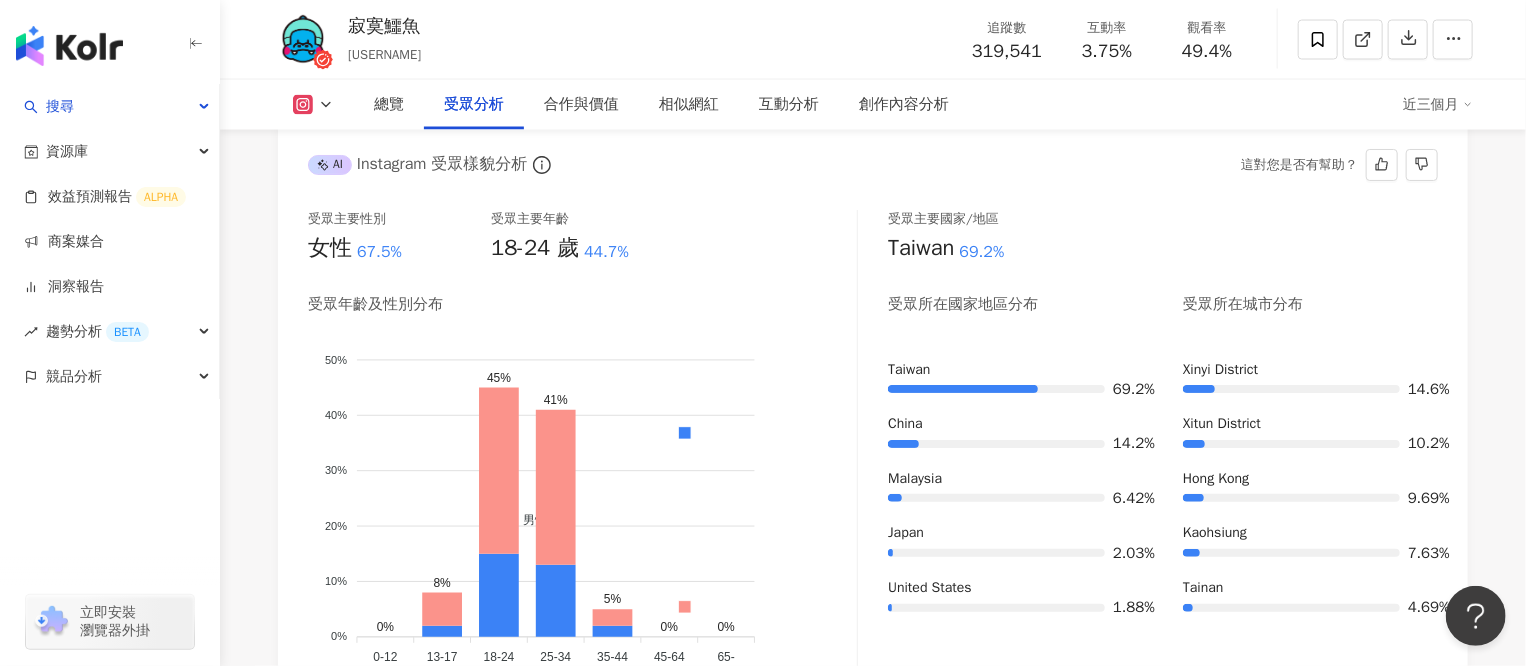 scroll, scrollTop: 1900, scrollLeft: 0, axis: vertical 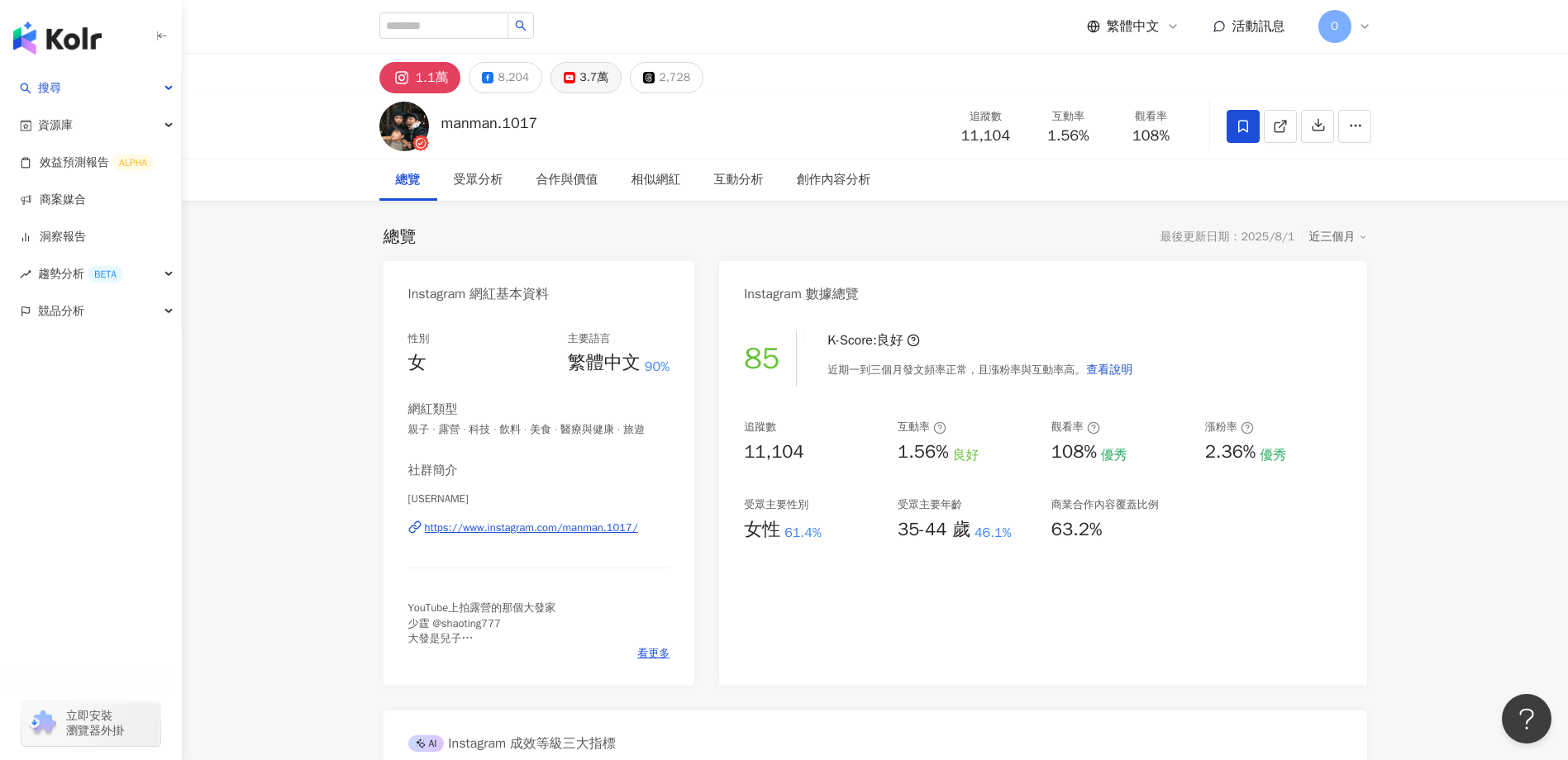 click on "3.7萬" at bounding box center [593, 78] 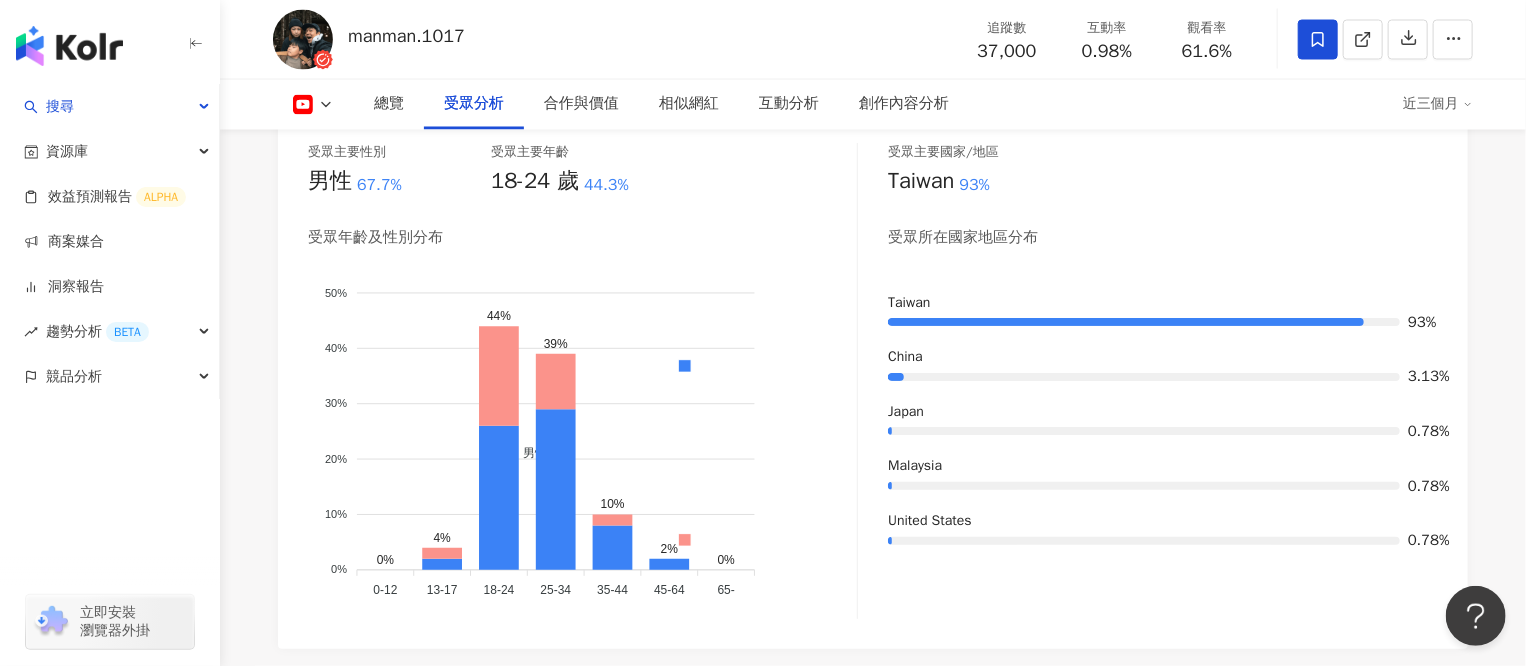 scroll, scrollTop: 1800, scrollLeft: 0, axis: vertical 